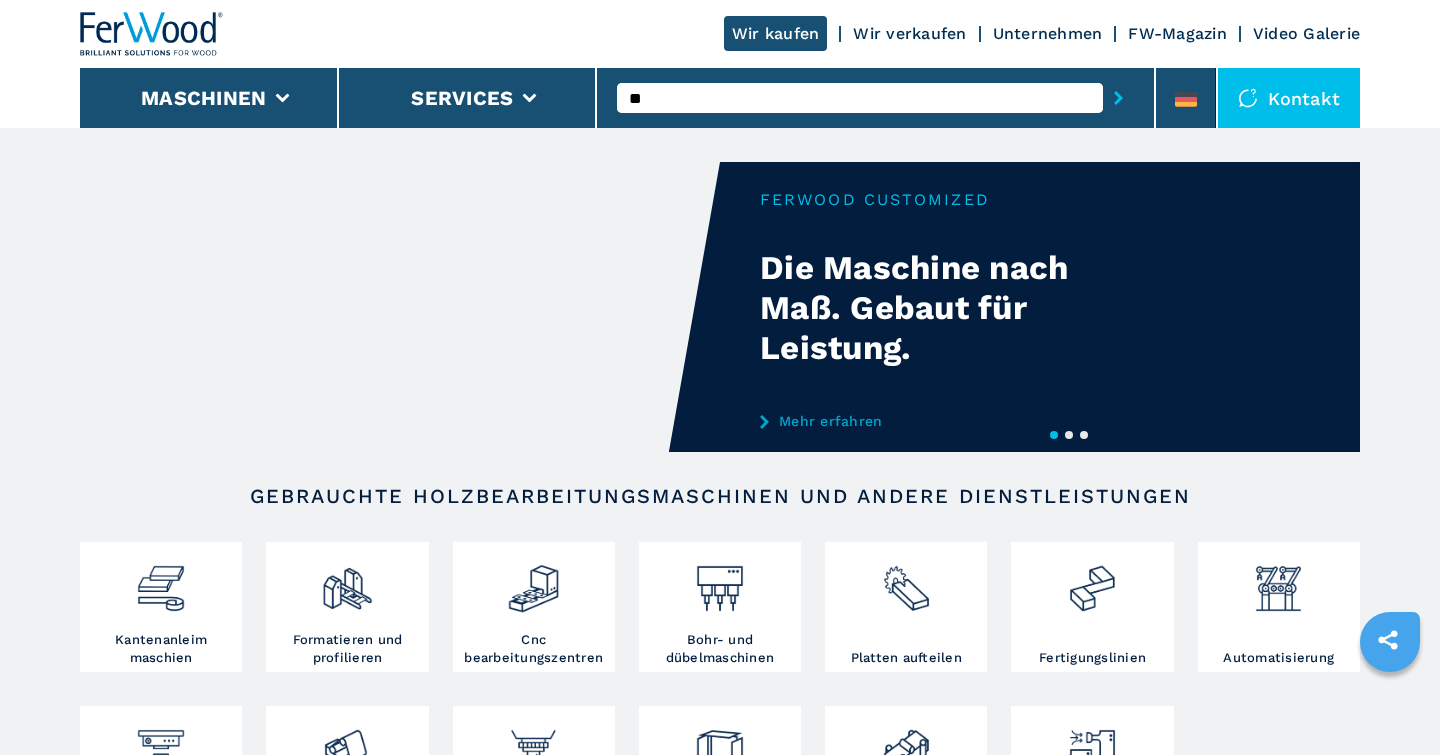 scroll, scrollTop: 0, scrollLeft: 0, axis: both 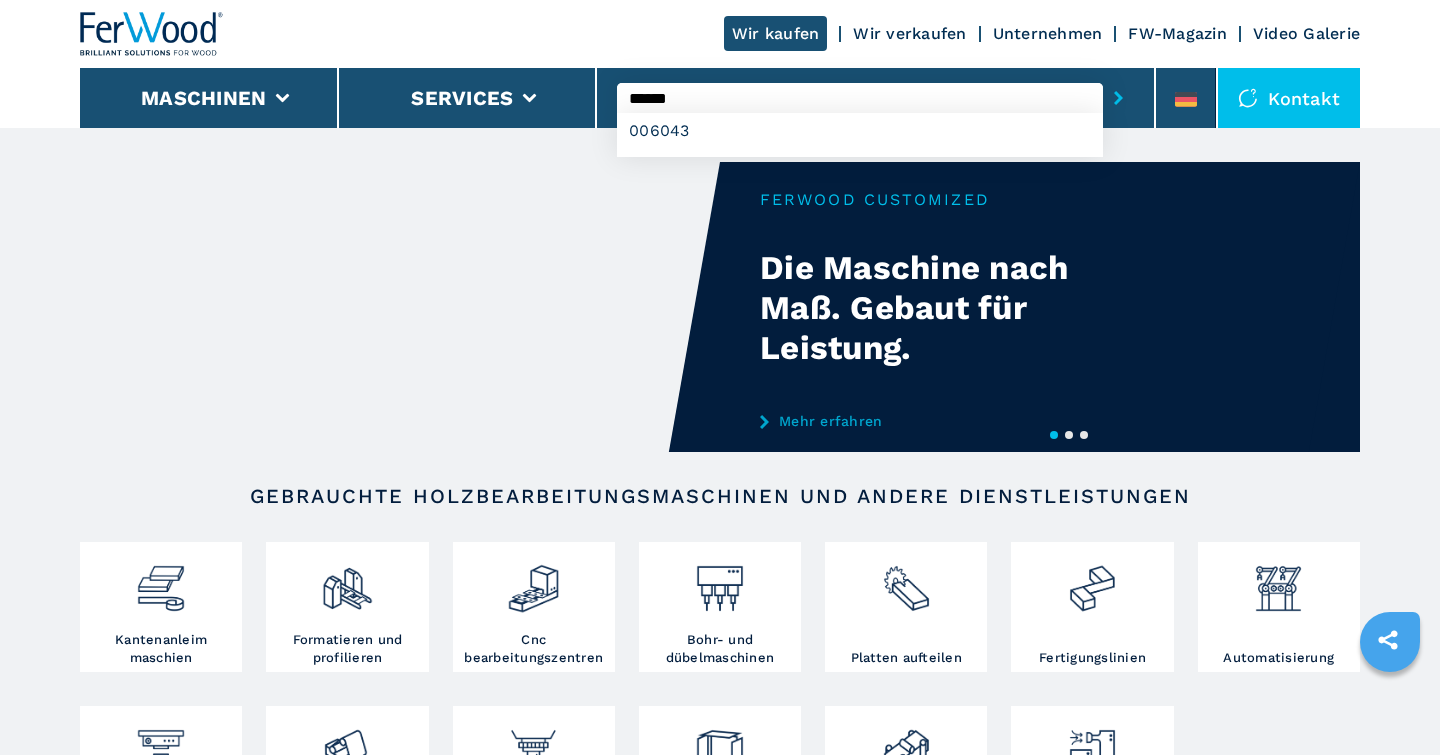 type on "******" 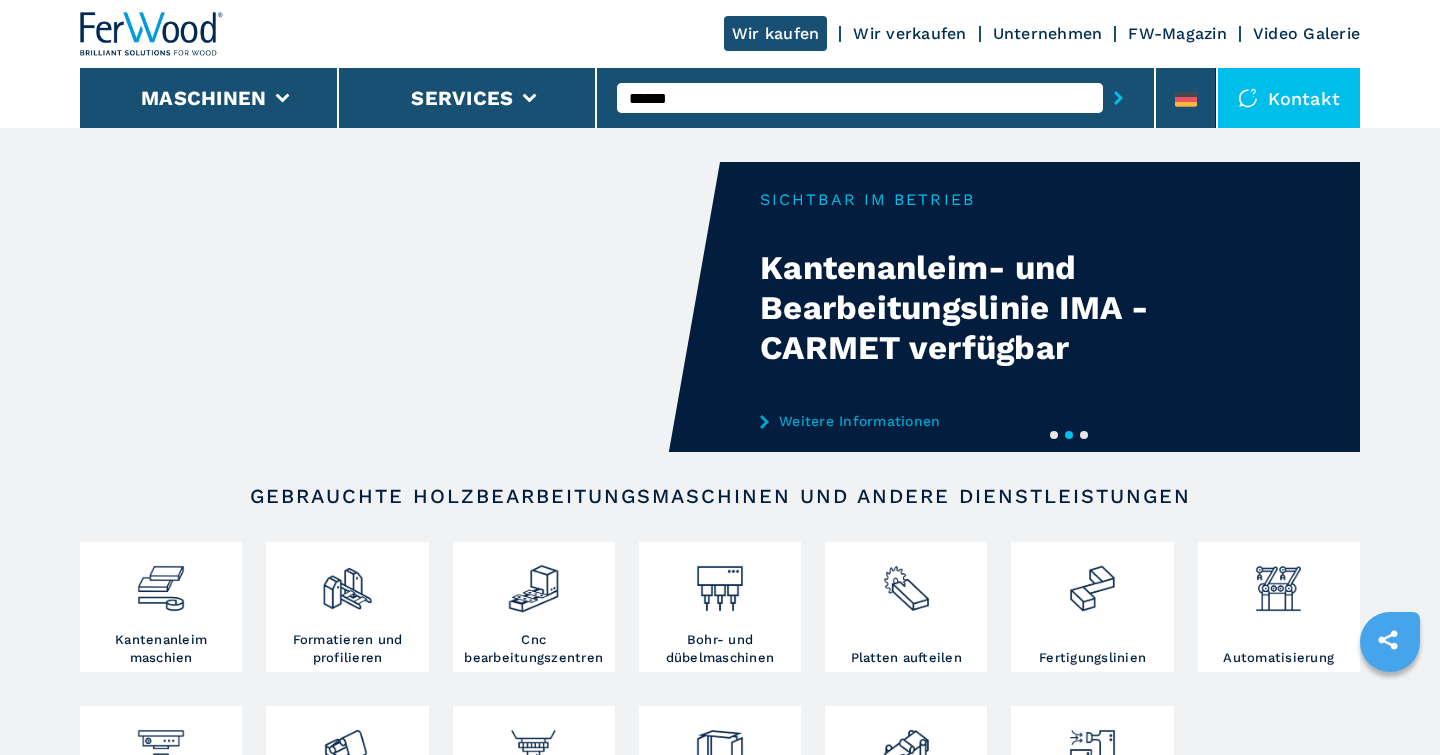 click on "******" at bounding box center (860, 98) 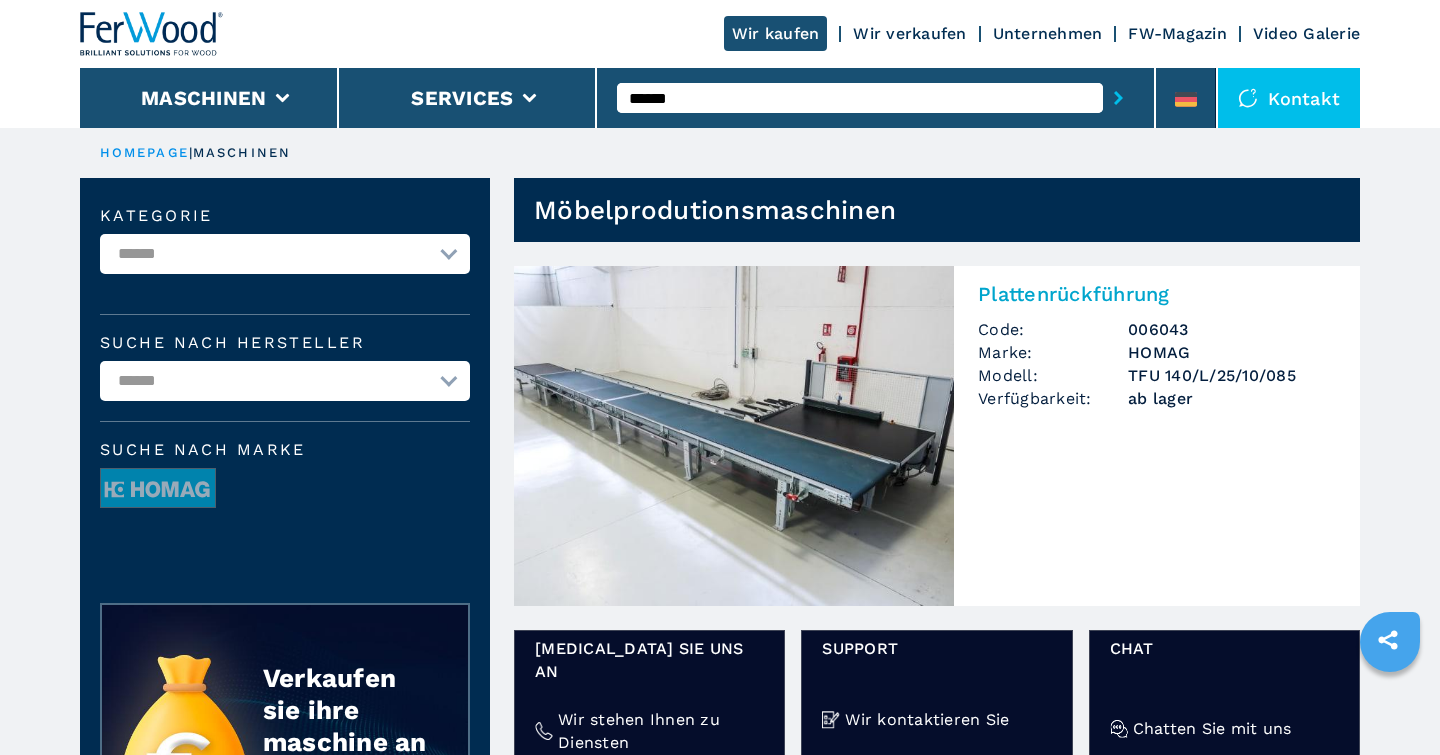 scroll, scrollTop: 0, scrollLeft: 0, axis: both 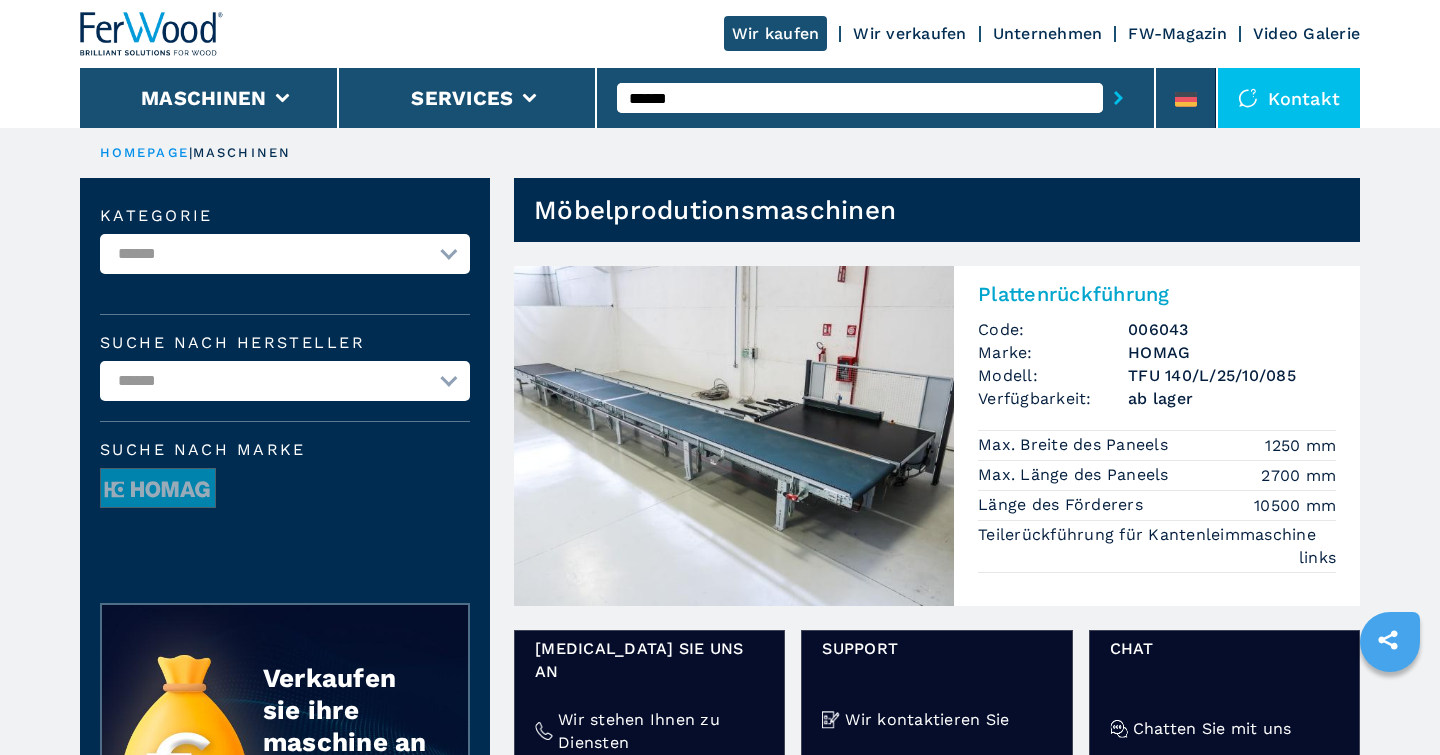 click on "******" at bounding box center [860, 98] 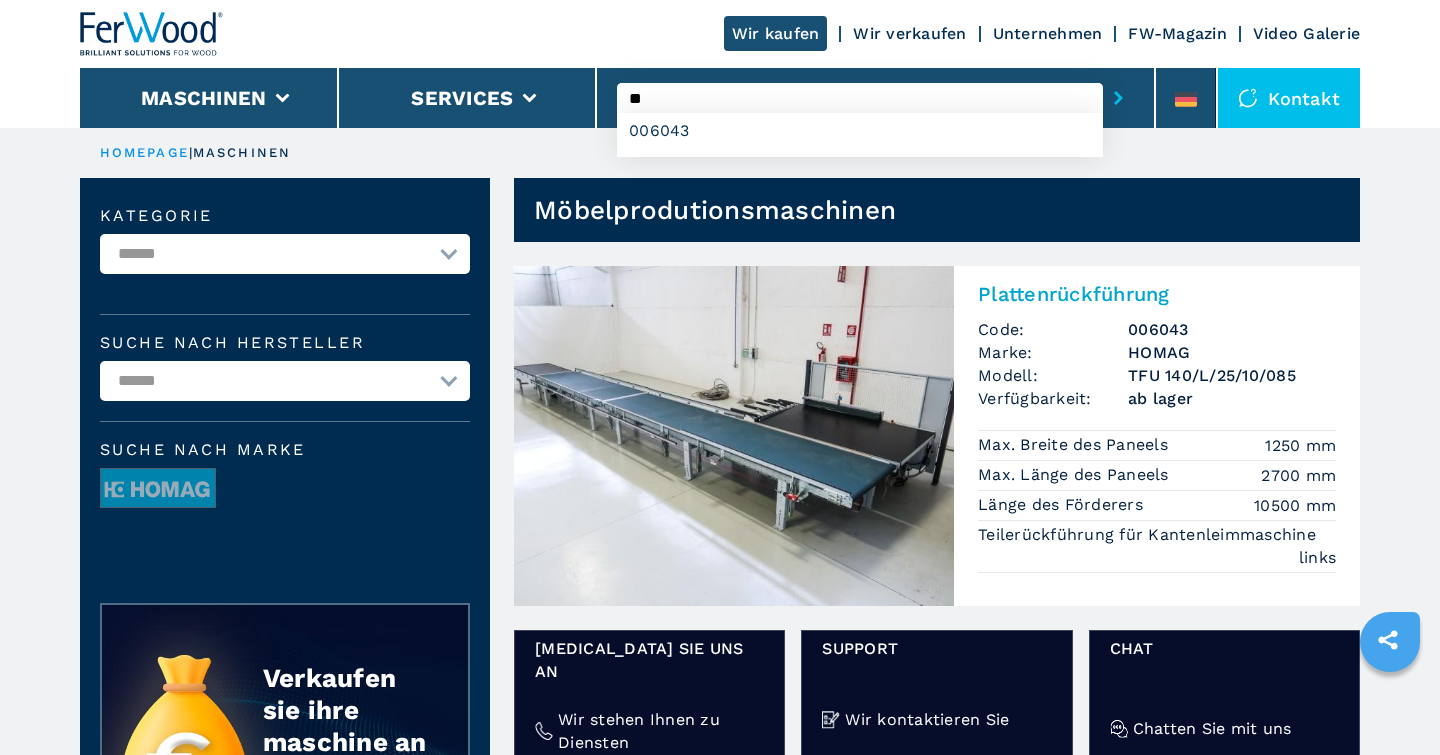 type on "*" 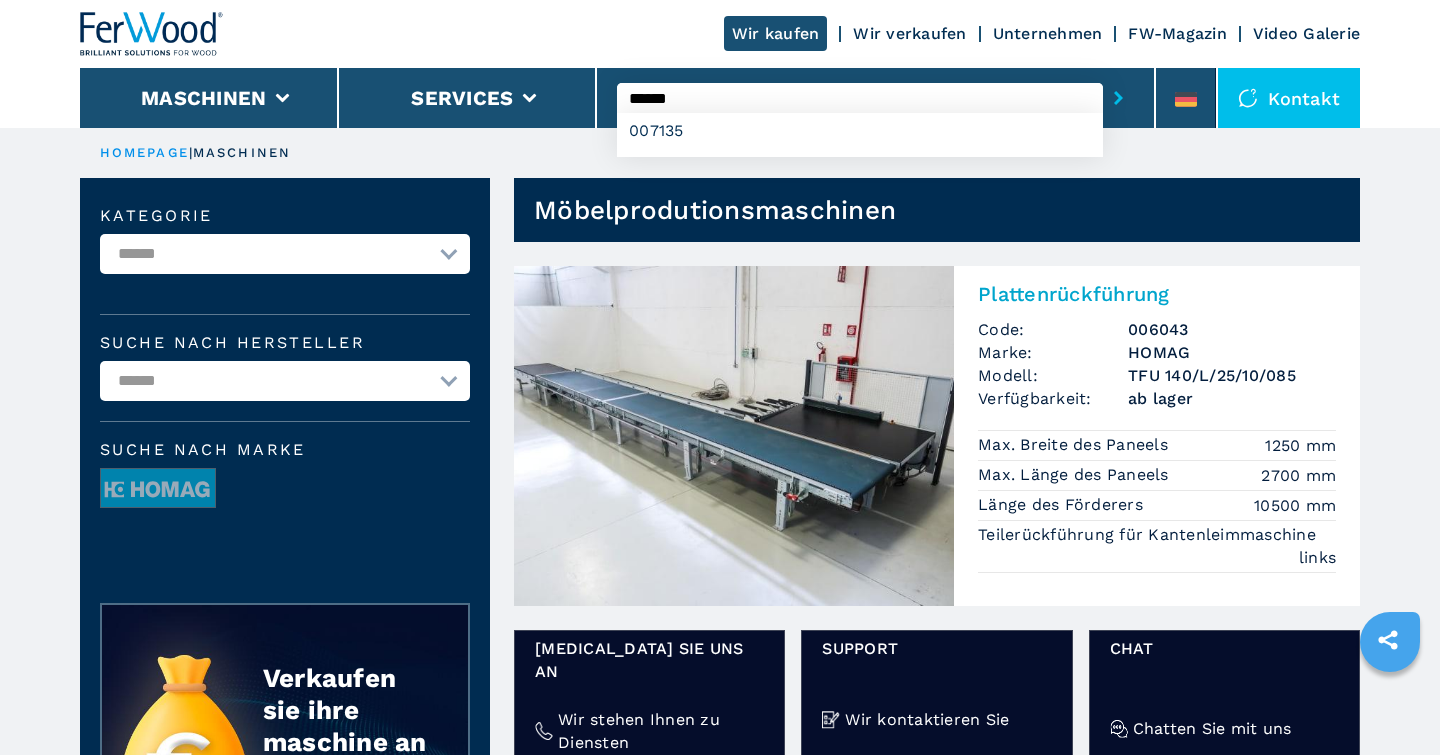type on "******" 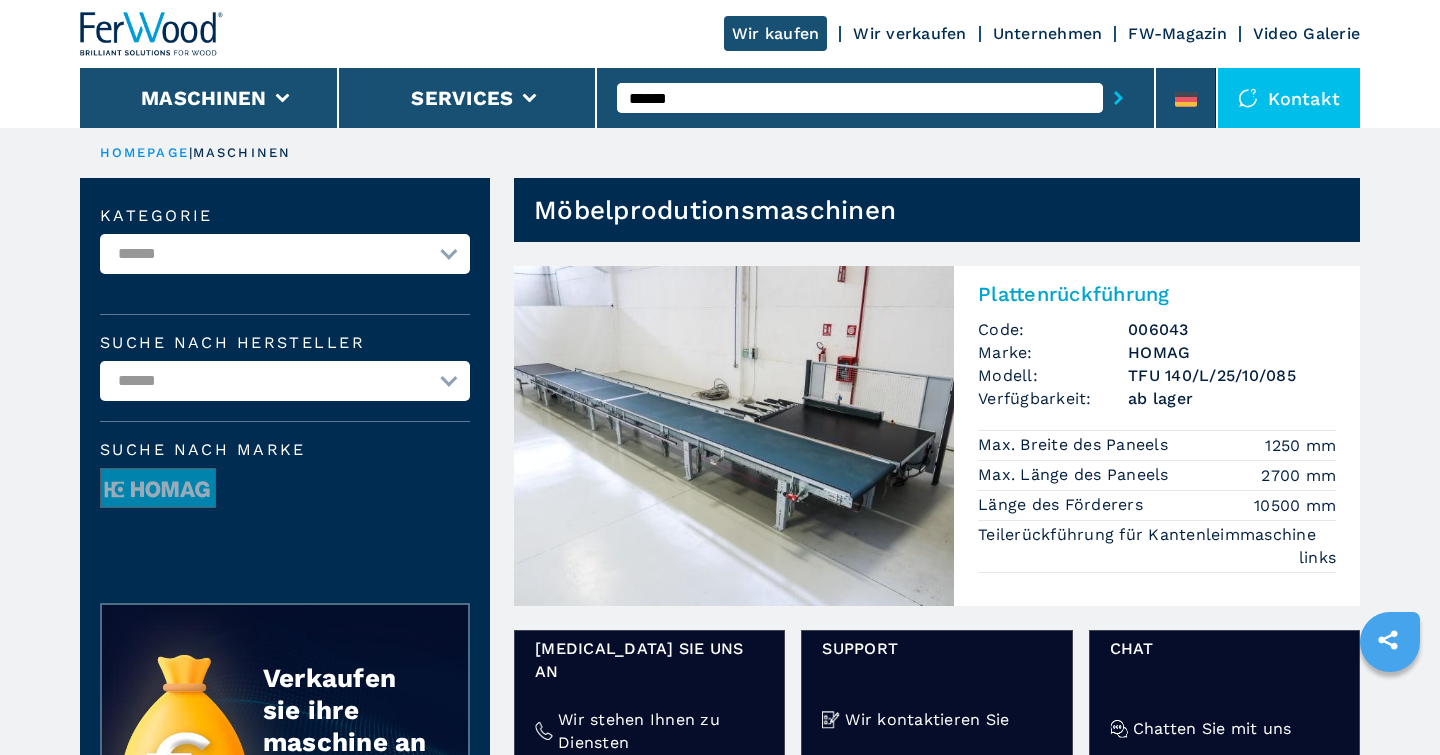 click on "******" at bounding box center (860, 98) 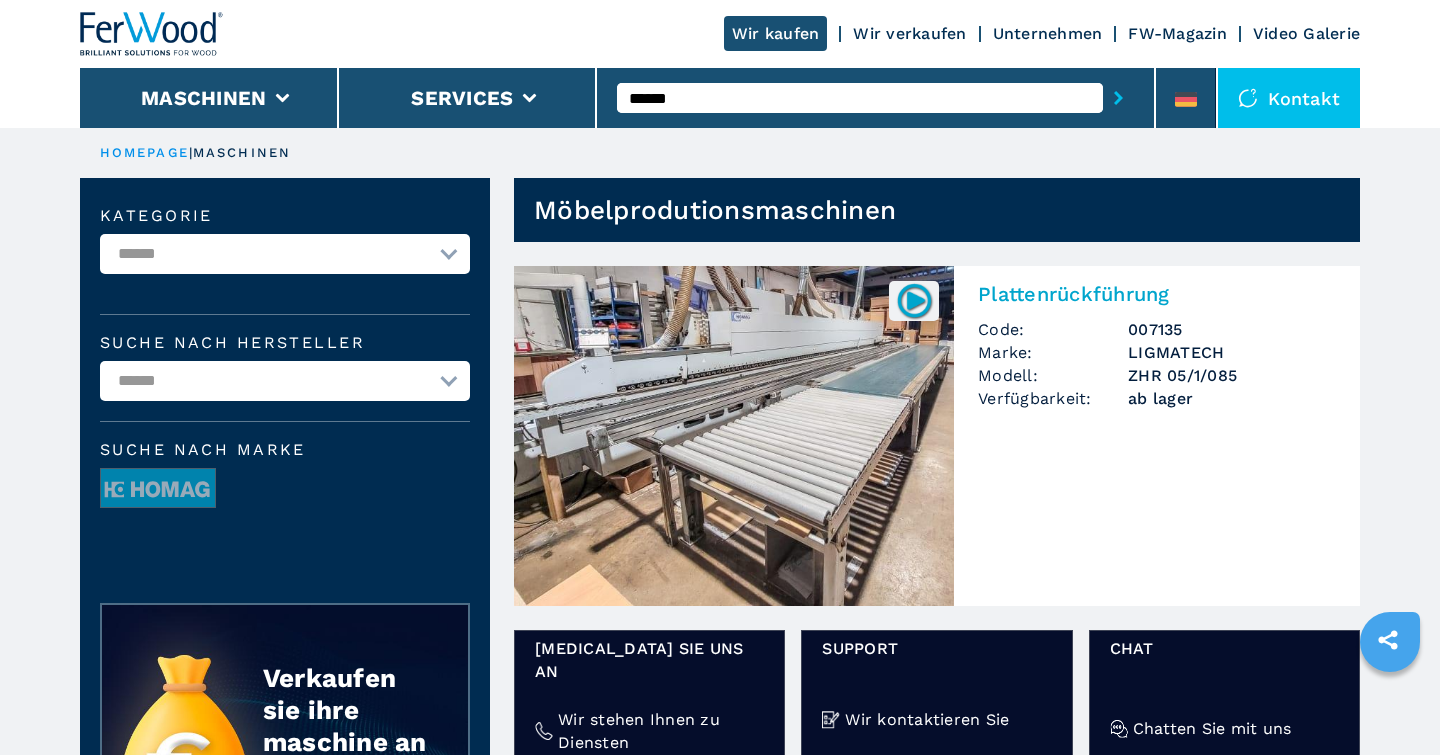 scroll, scrollTop: 0, scrollLeft: 0, axis: both 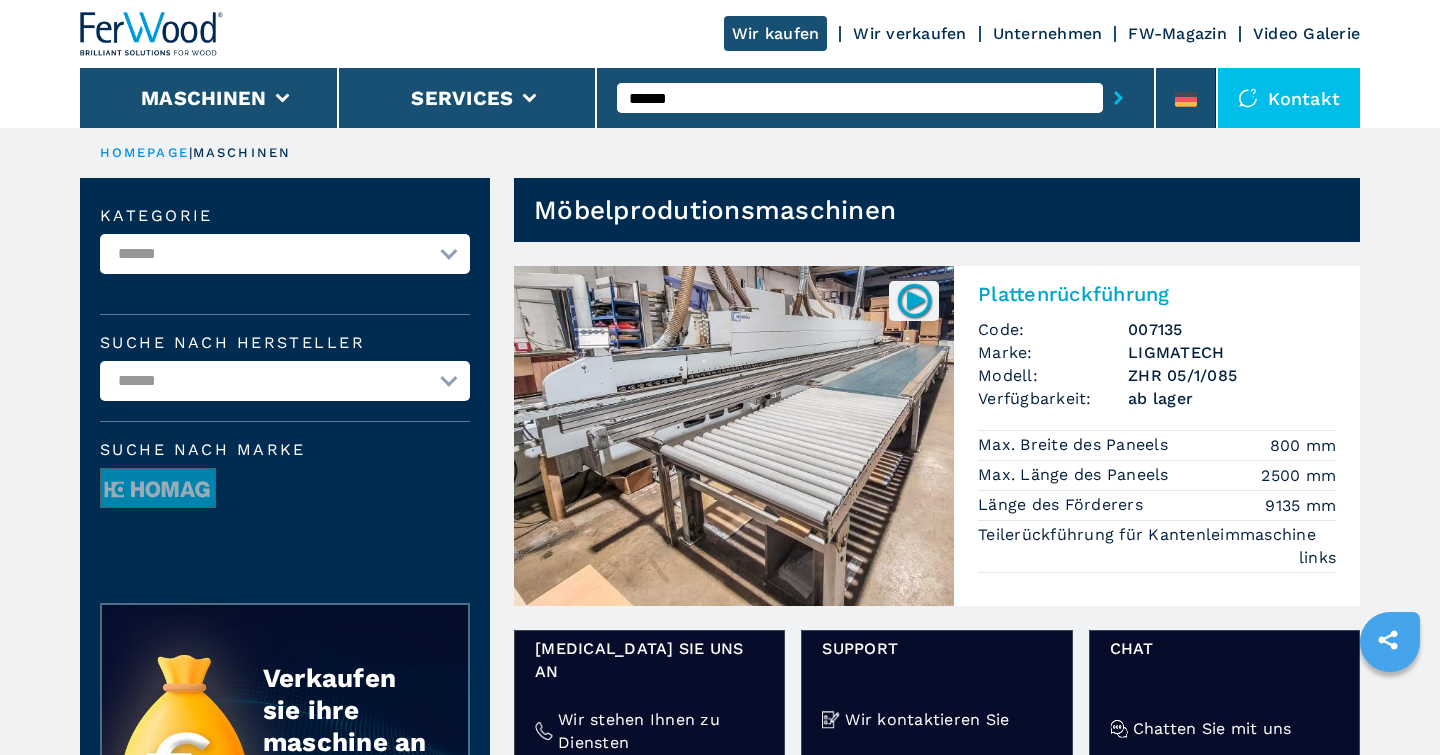 click at bounding box center (734, 436) 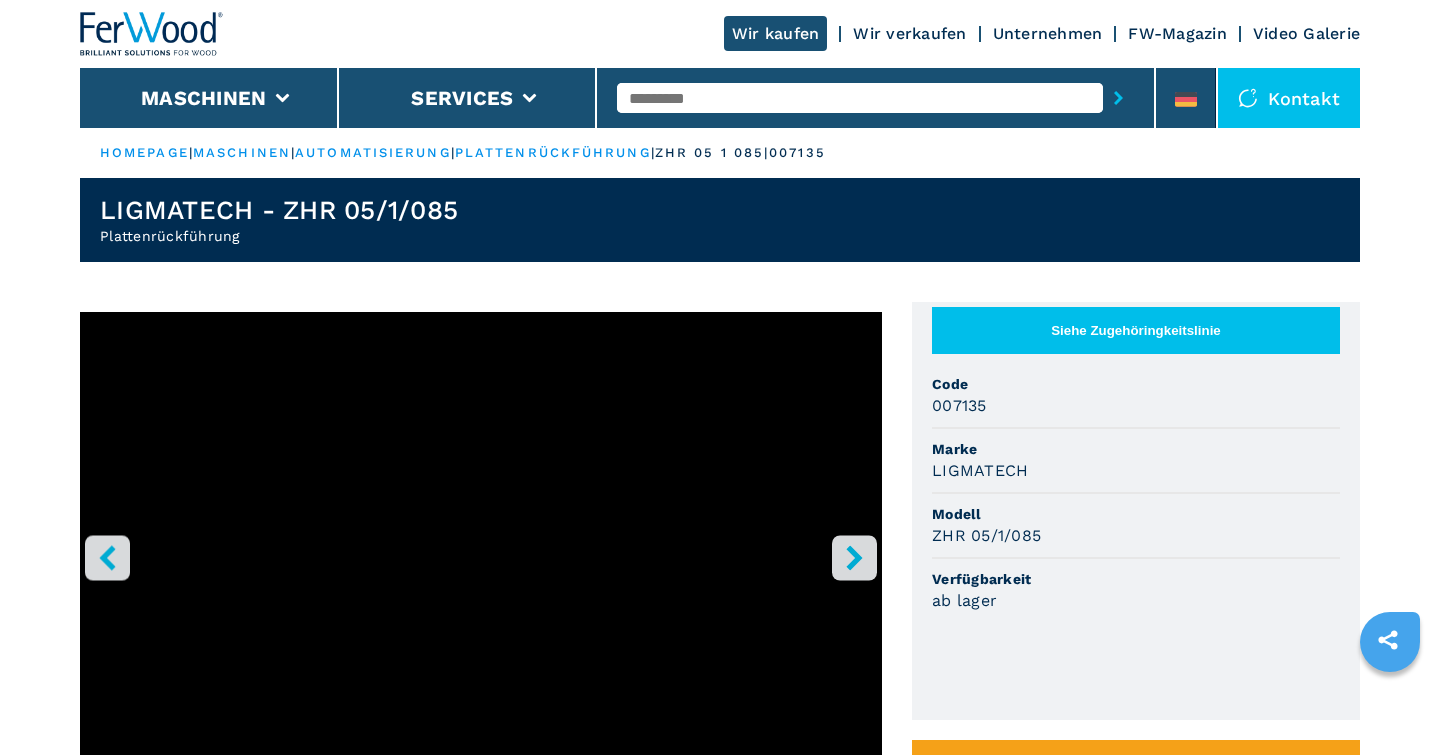 scroll, scrollTop: 0, scrollLeft: 0, axis: both 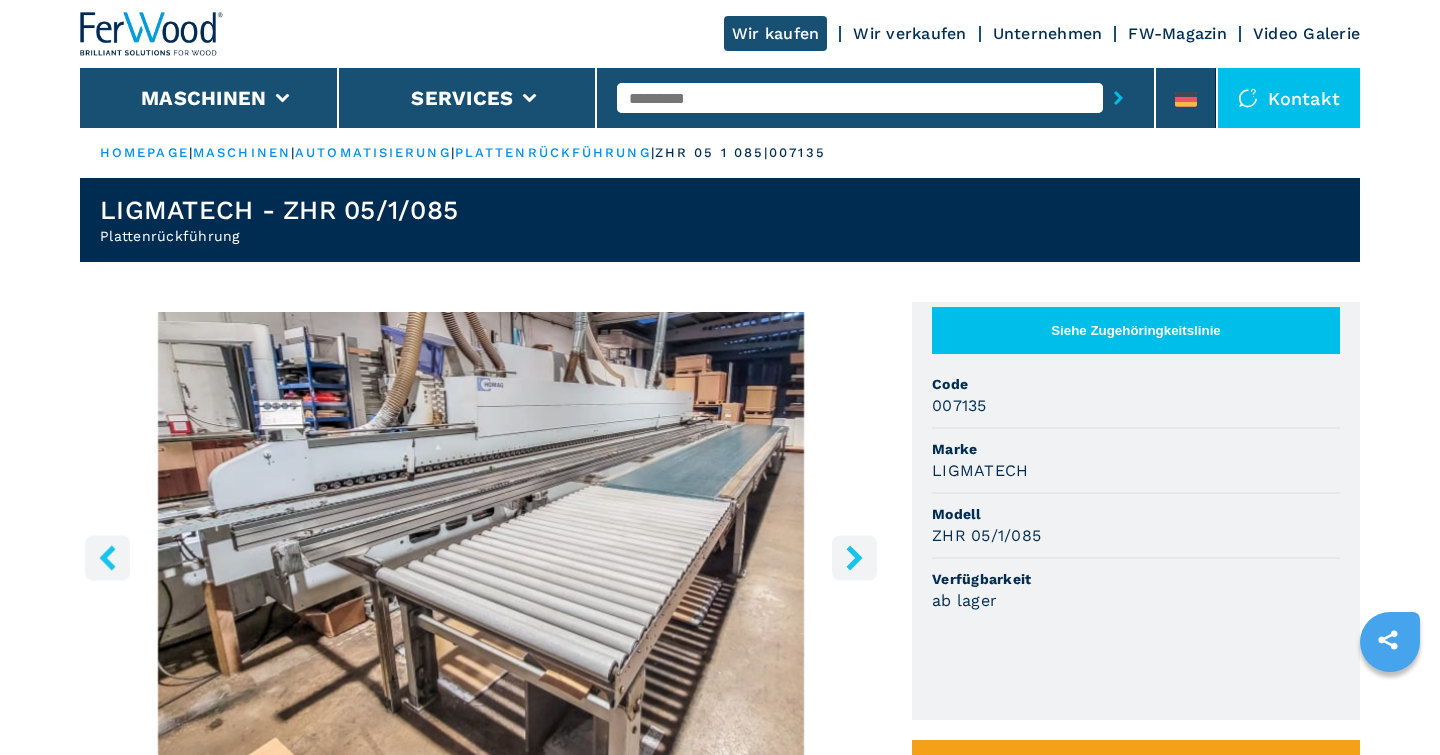 click 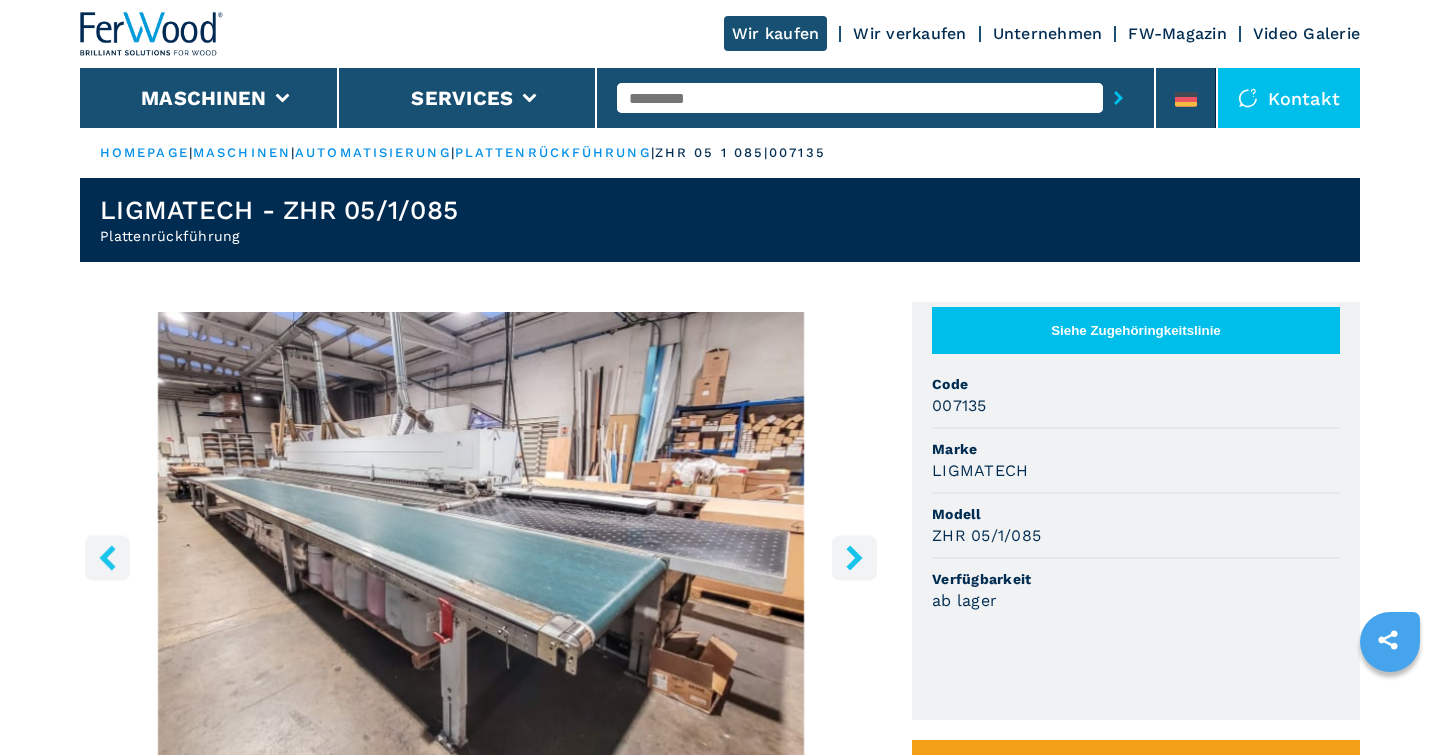 click 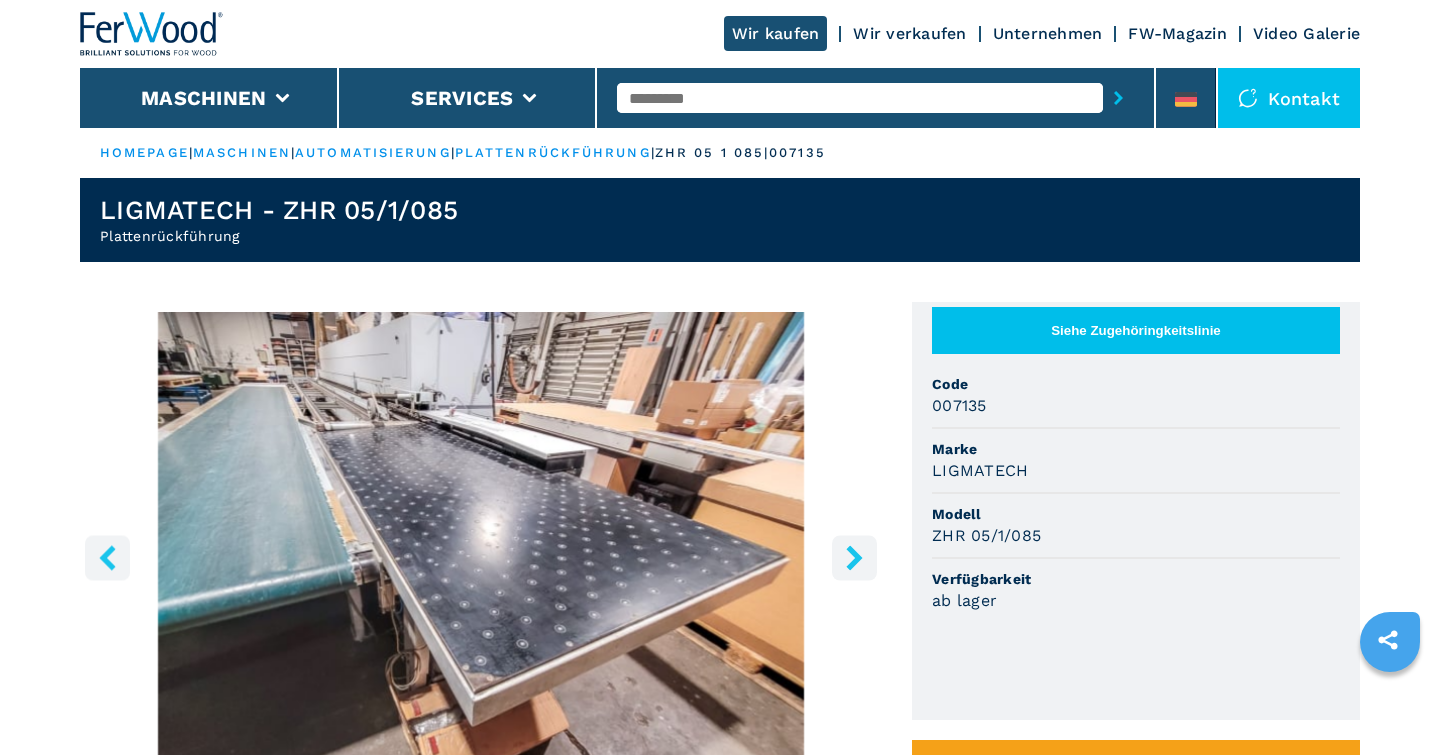 click 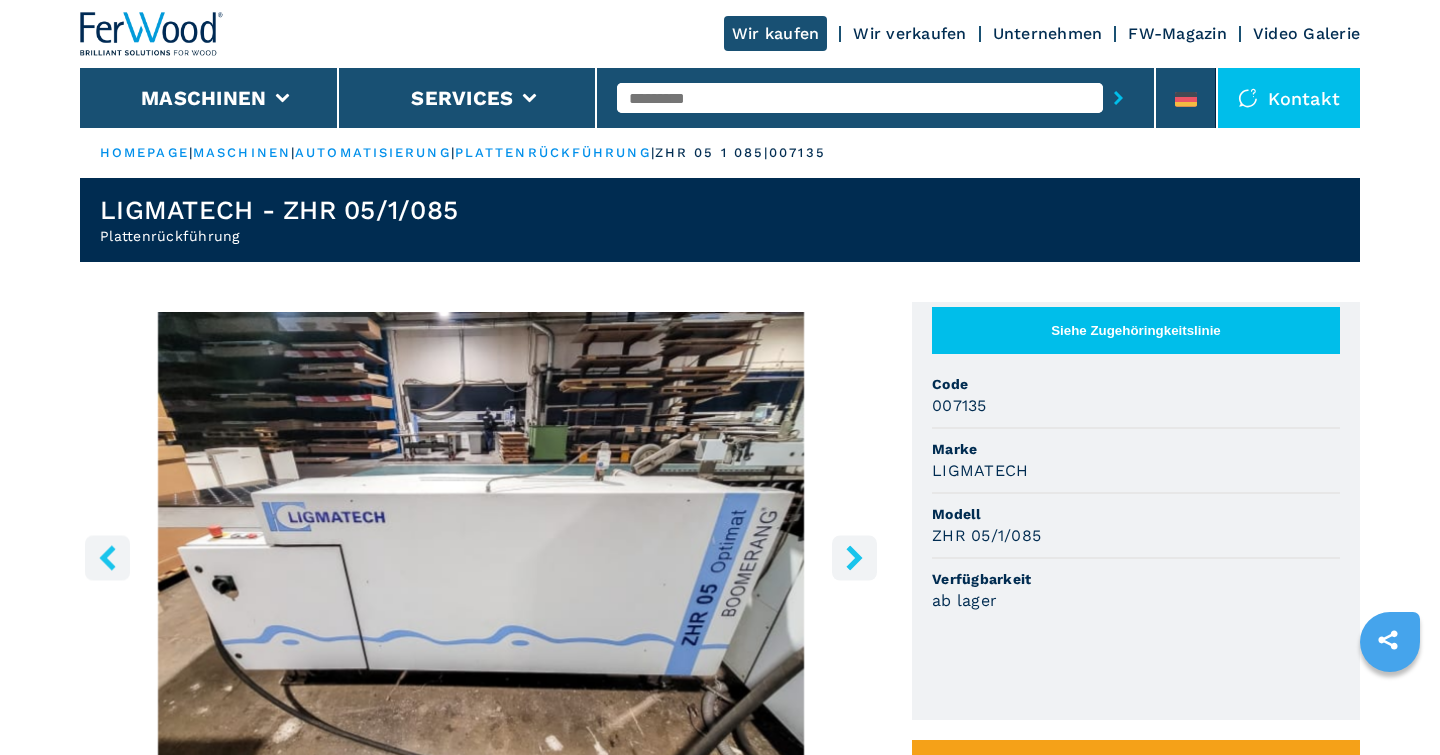 click 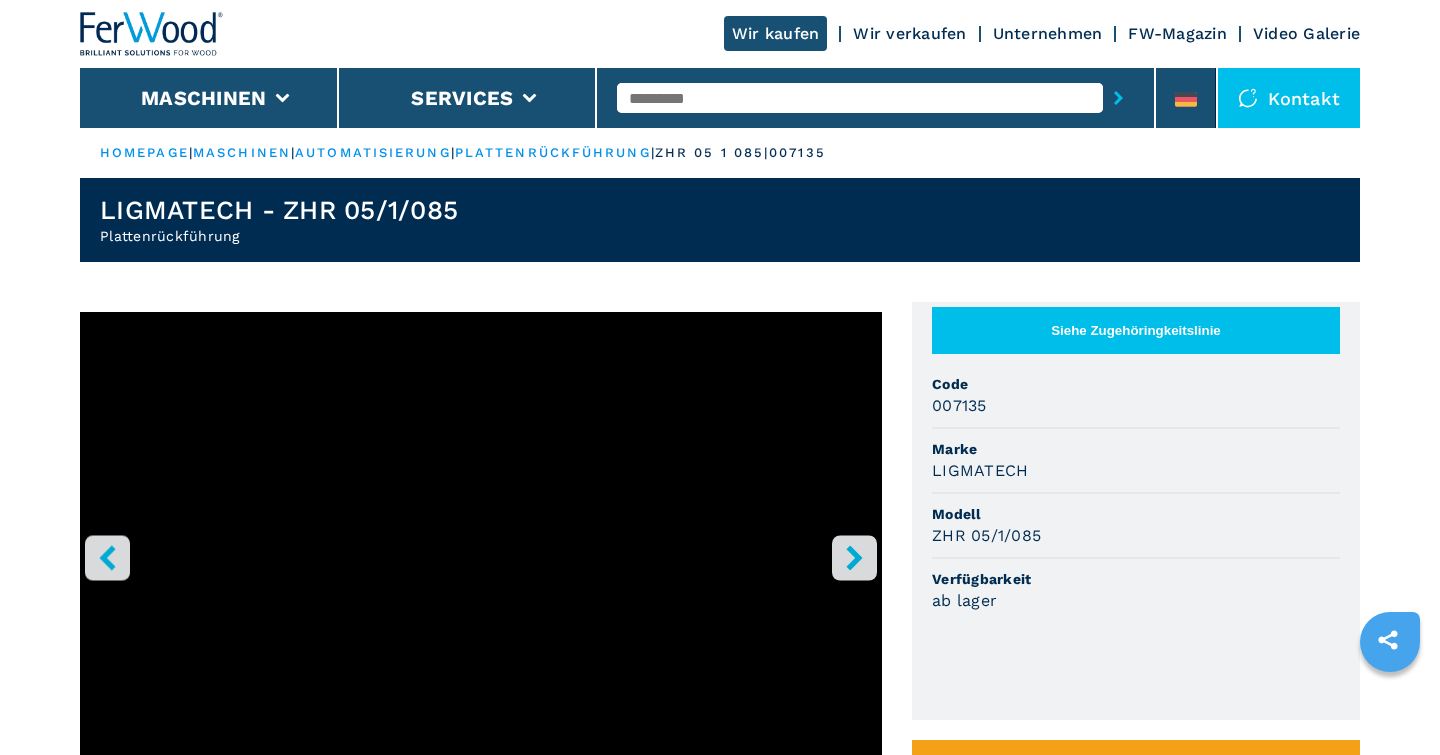 click 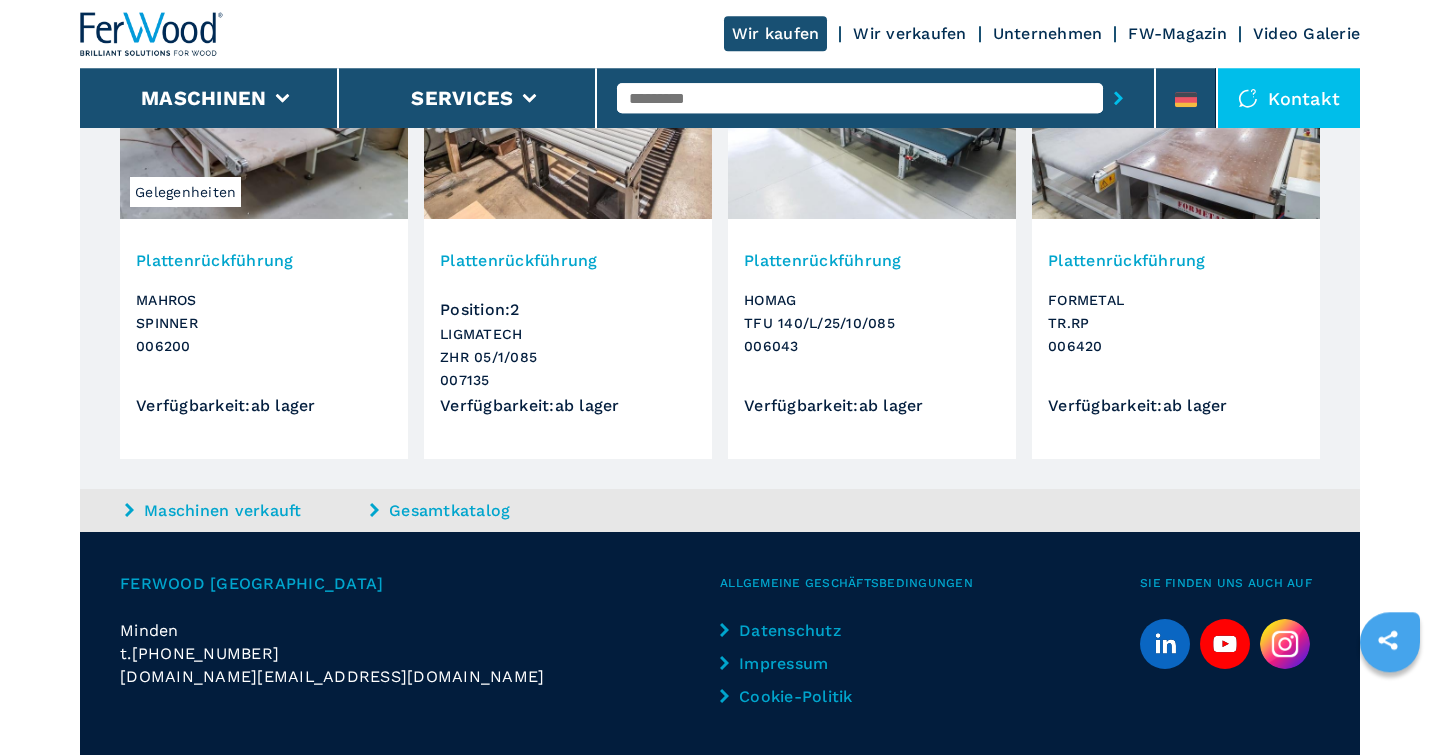 scroll, scrollTop: 2869, scrollLeft: 0, axis: vertical 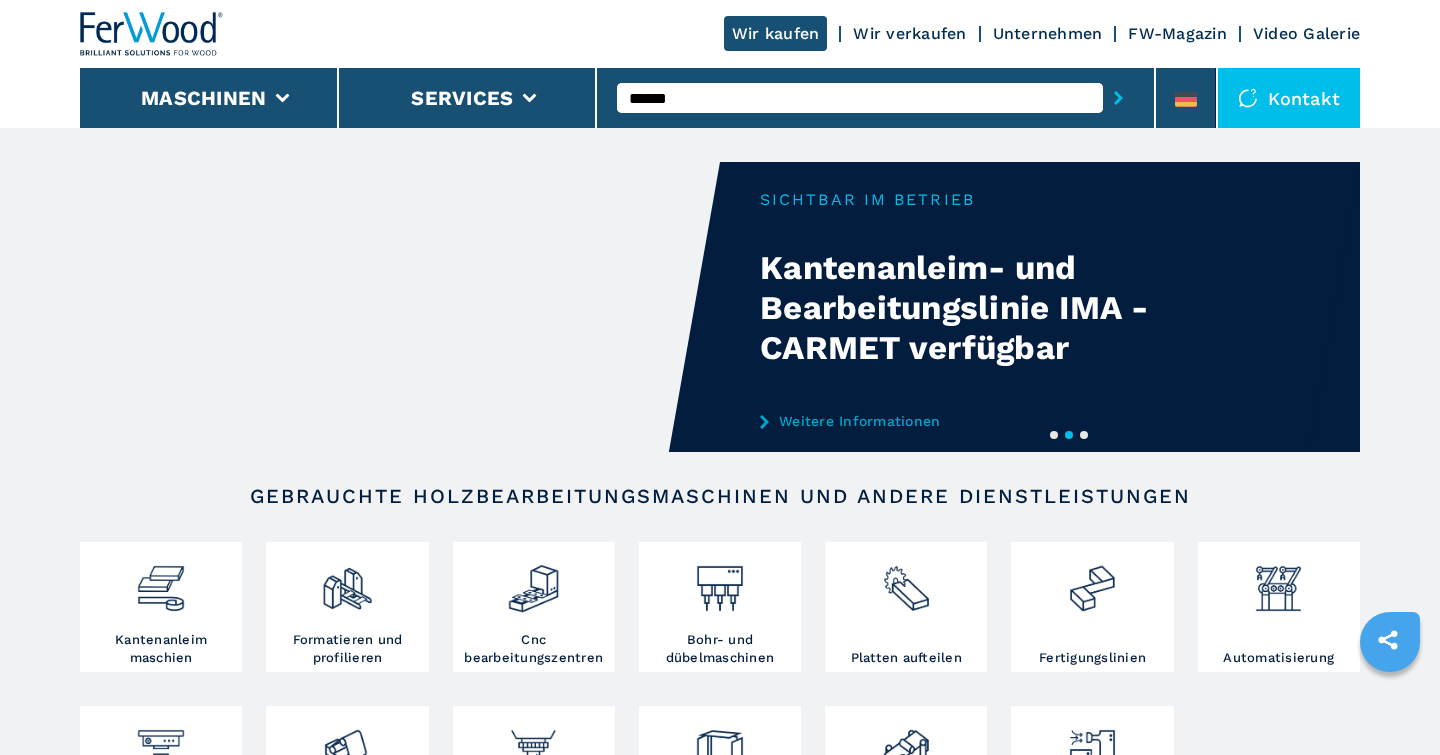 type on "******" 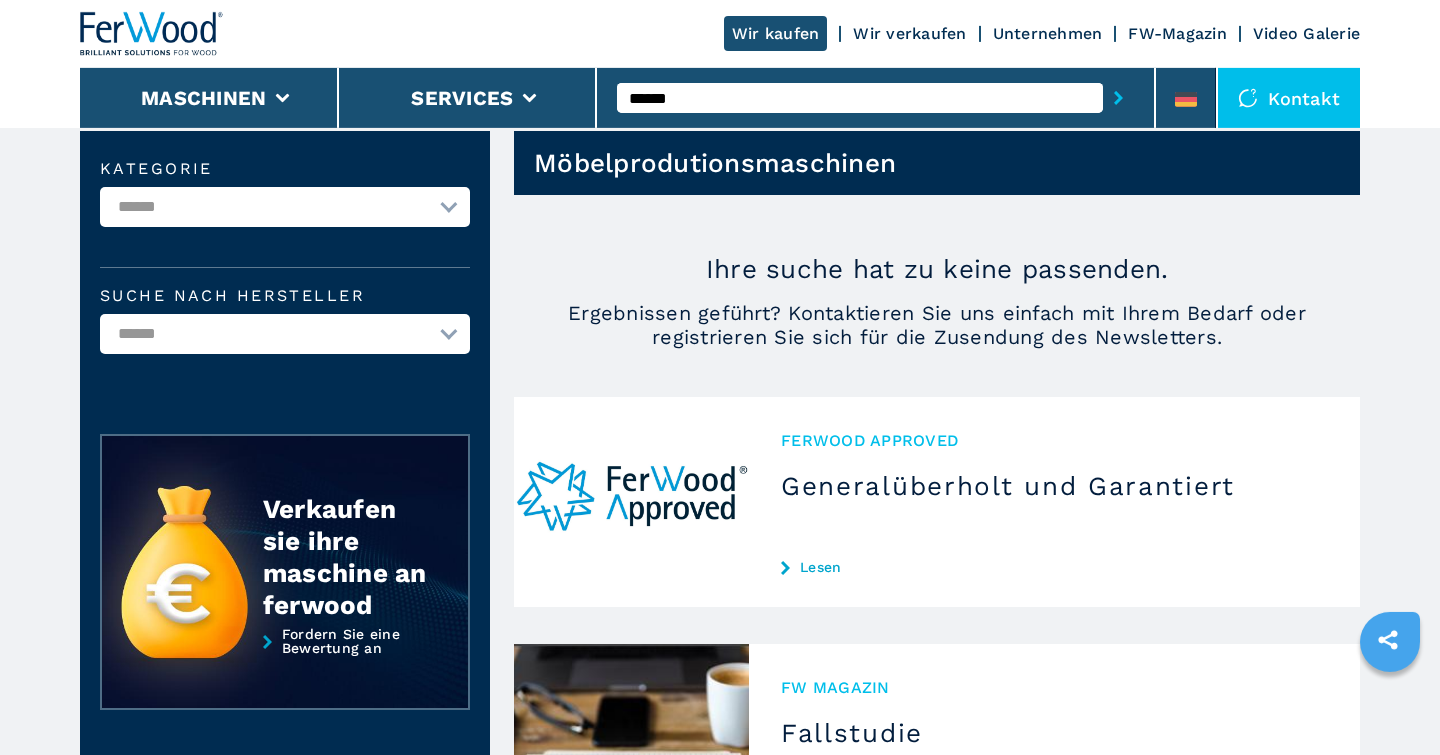 scroll, scrollTop: 0, scrollLeft: 0, axis: both 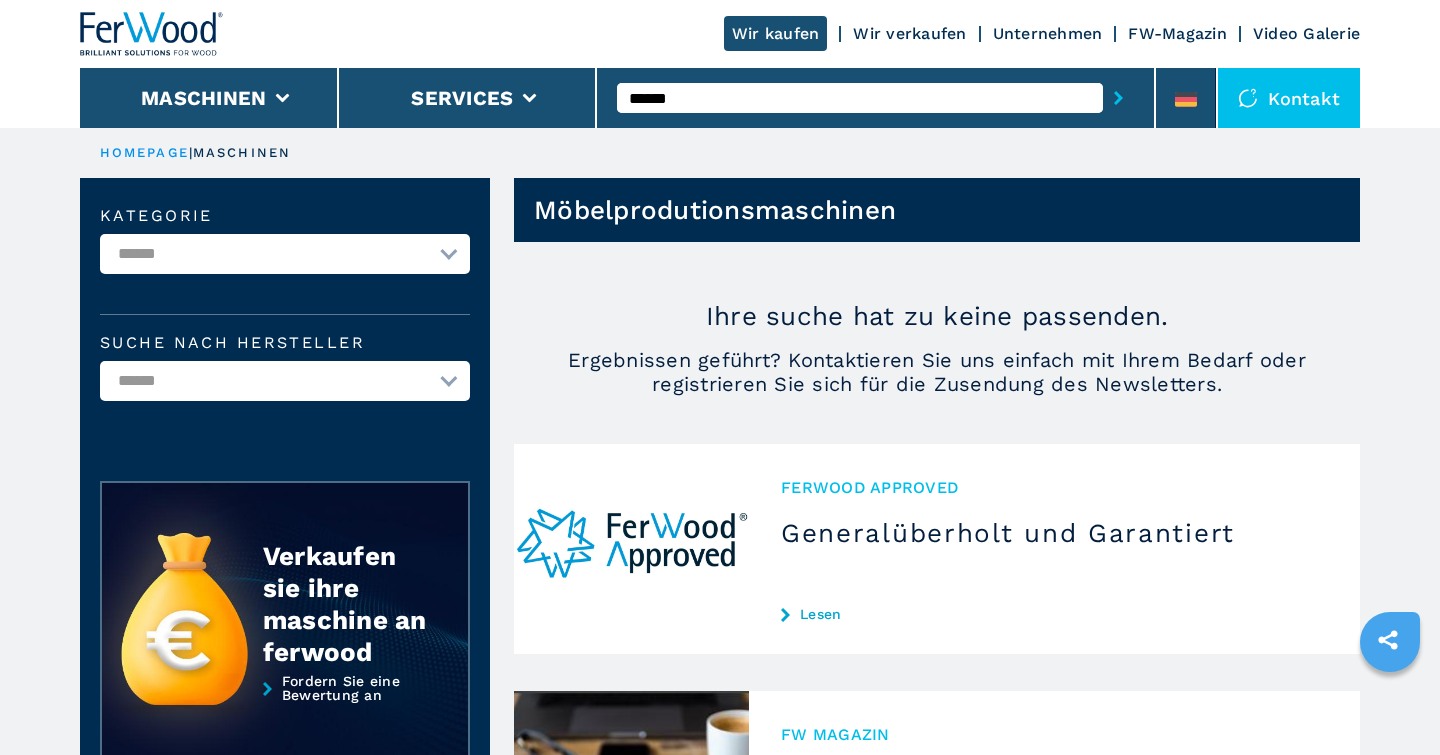 click on "******" at bounding box center [860, 98] 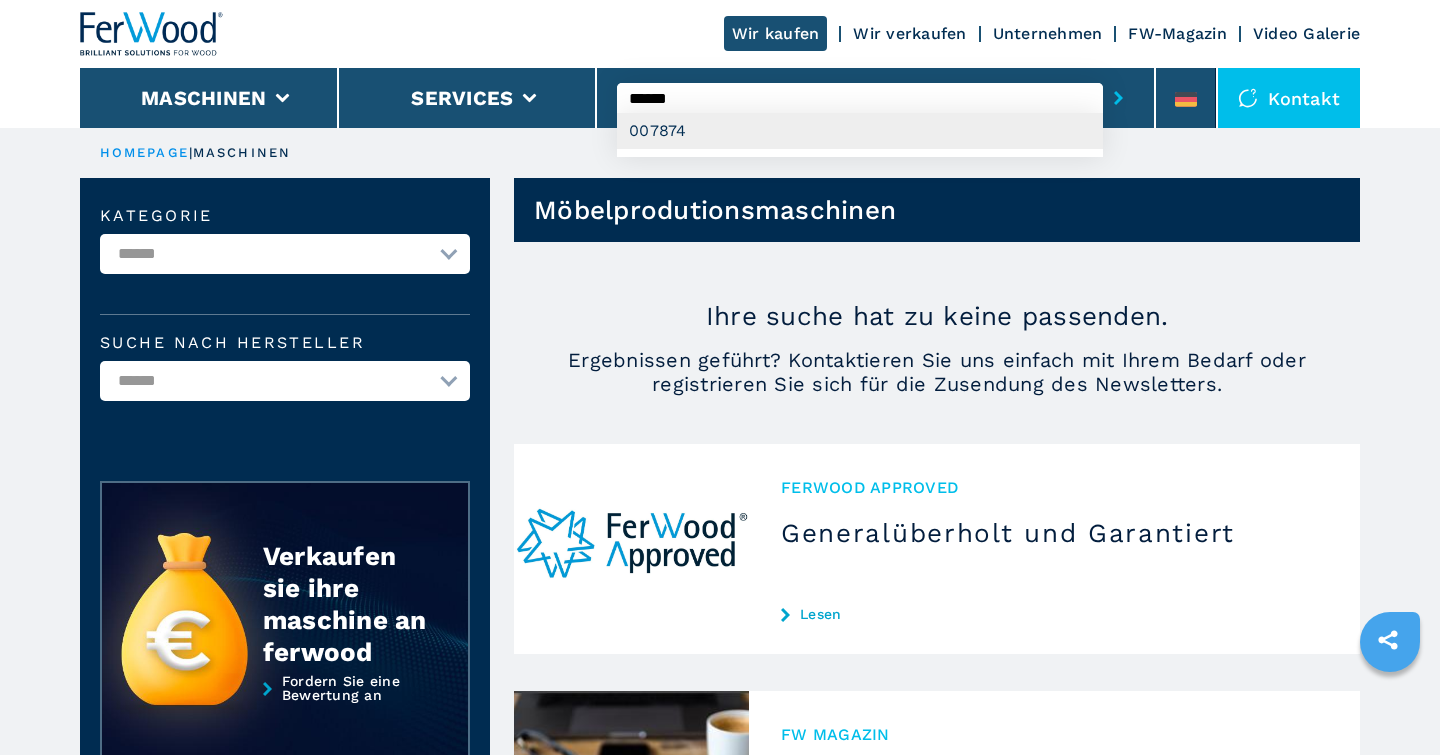 type on "******" 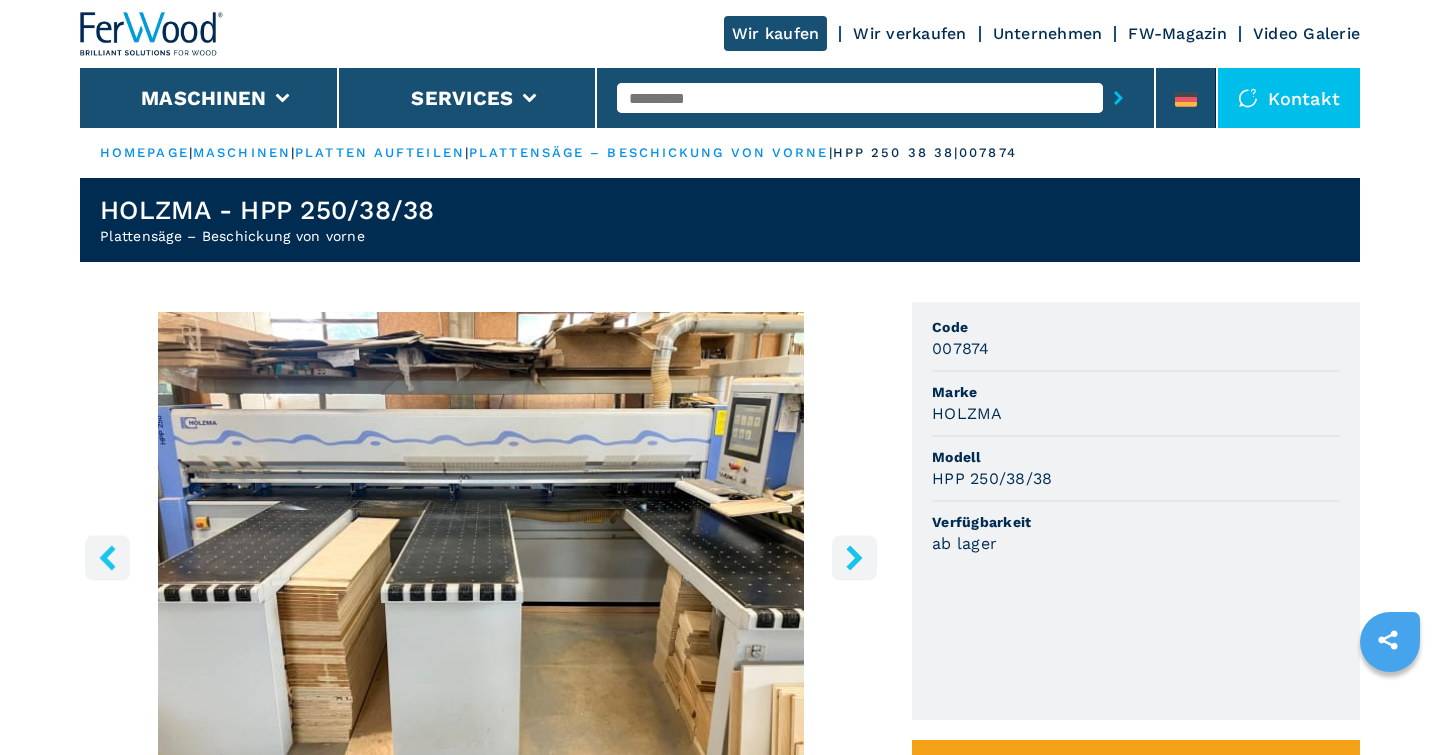 scroll, scrollTop: 0, scrollLeft: 0, axis: both 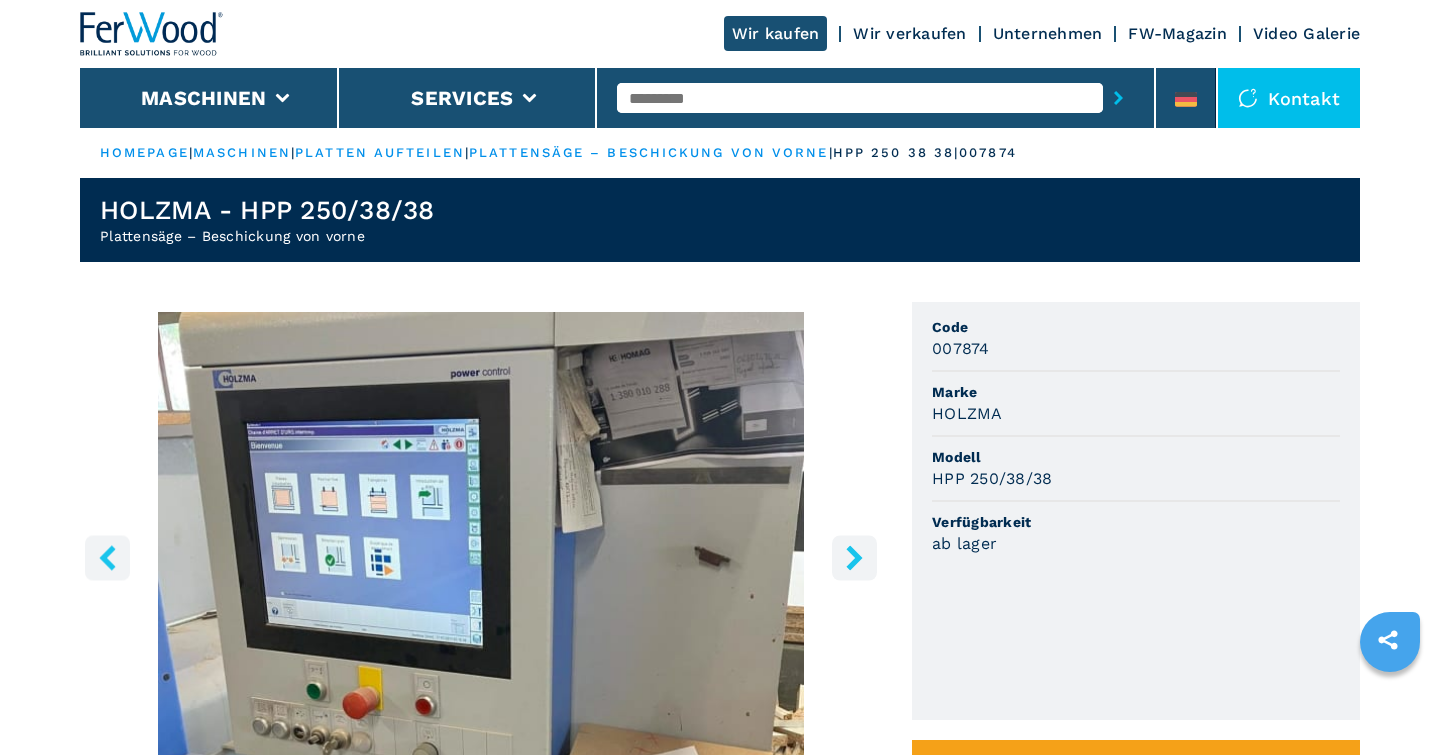 click 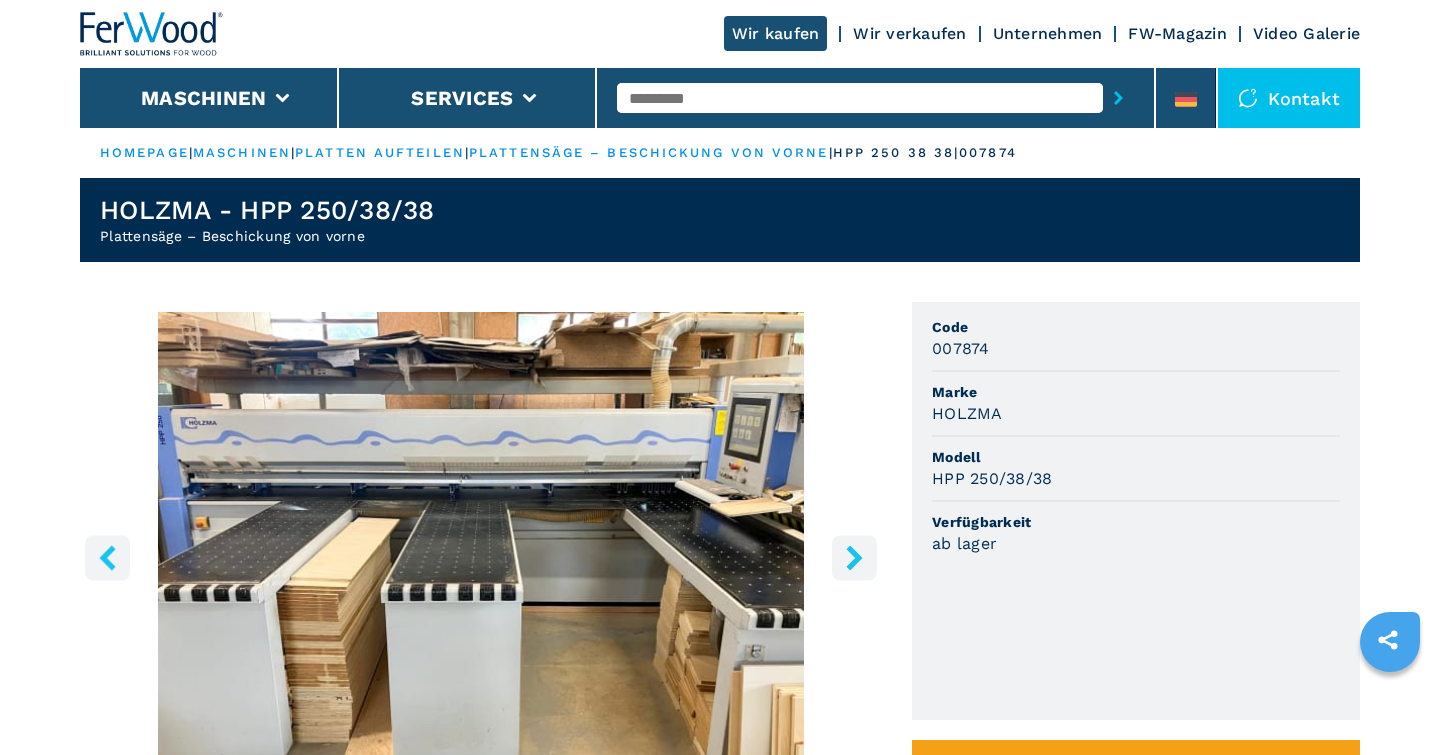 click 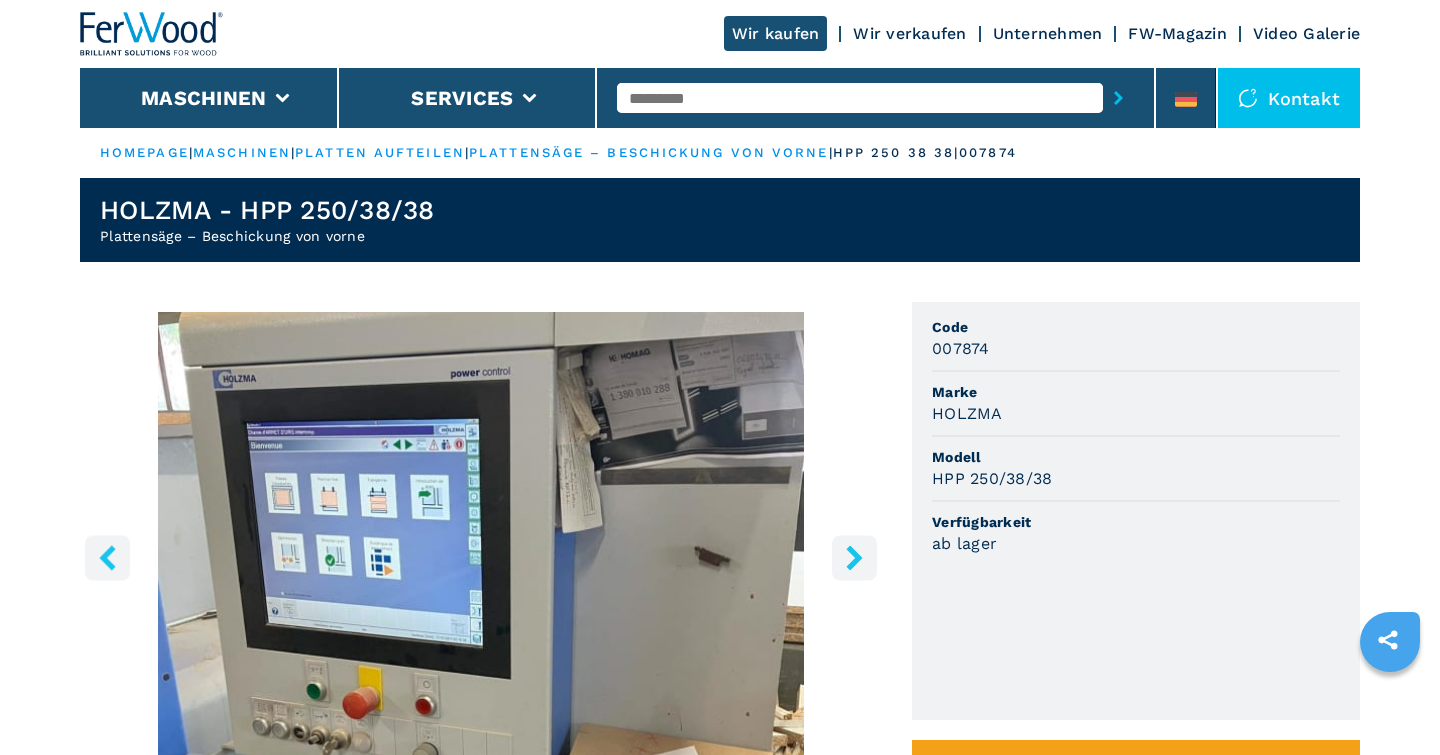 click 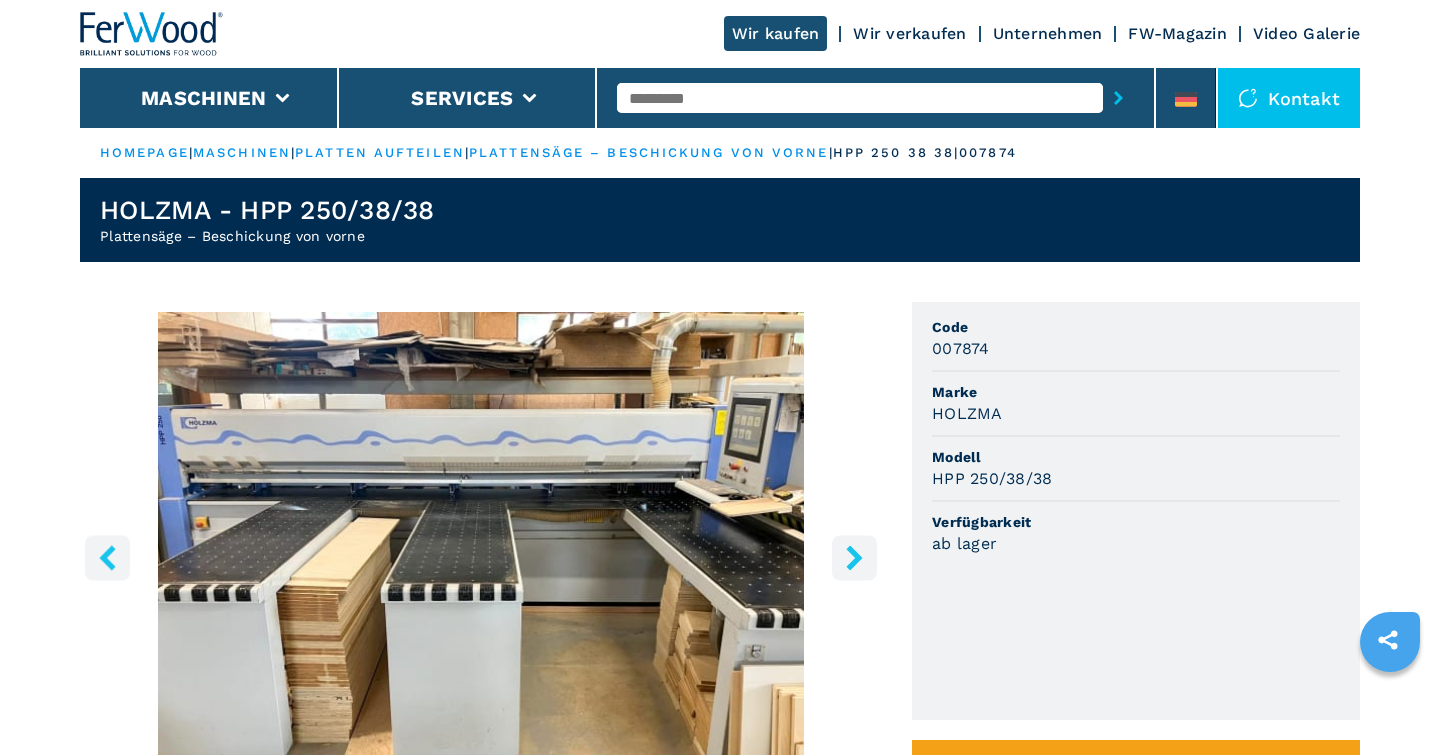 click 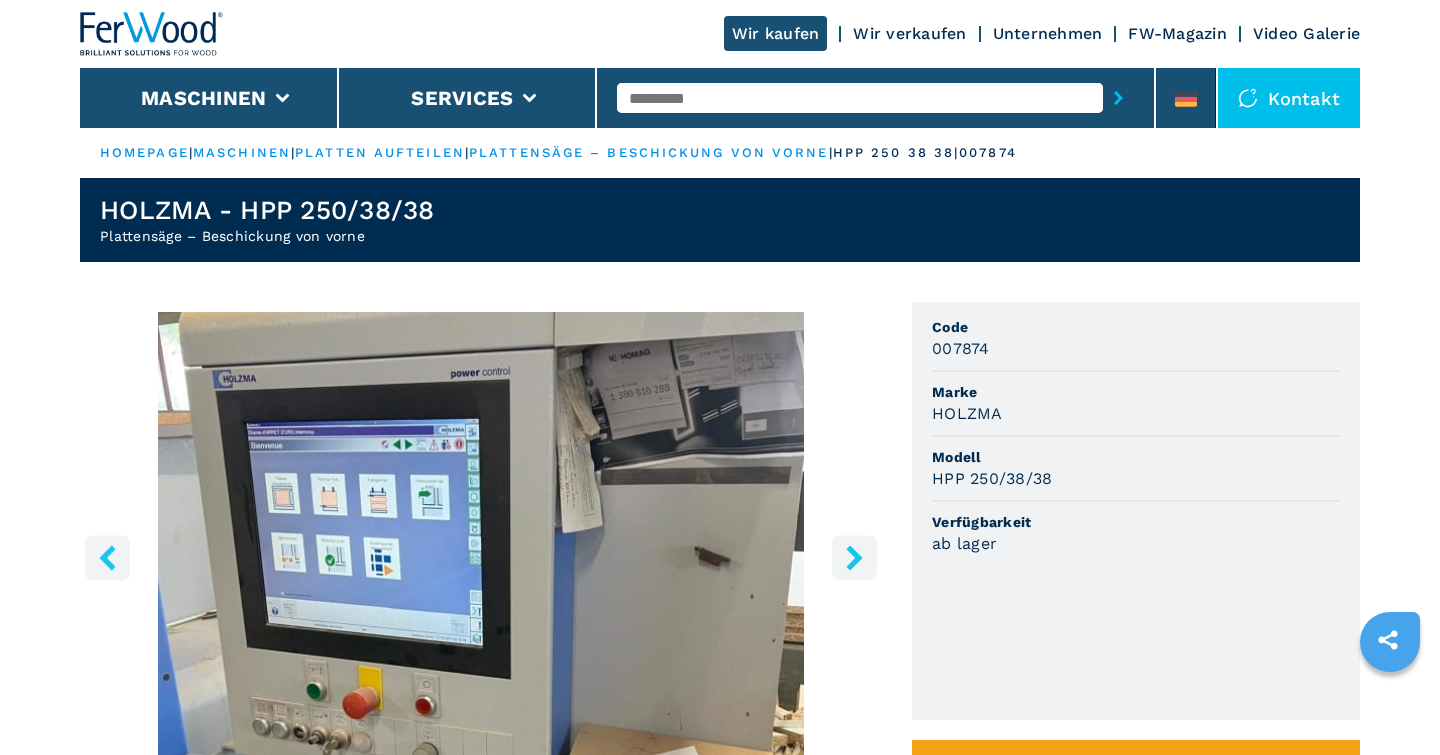 click 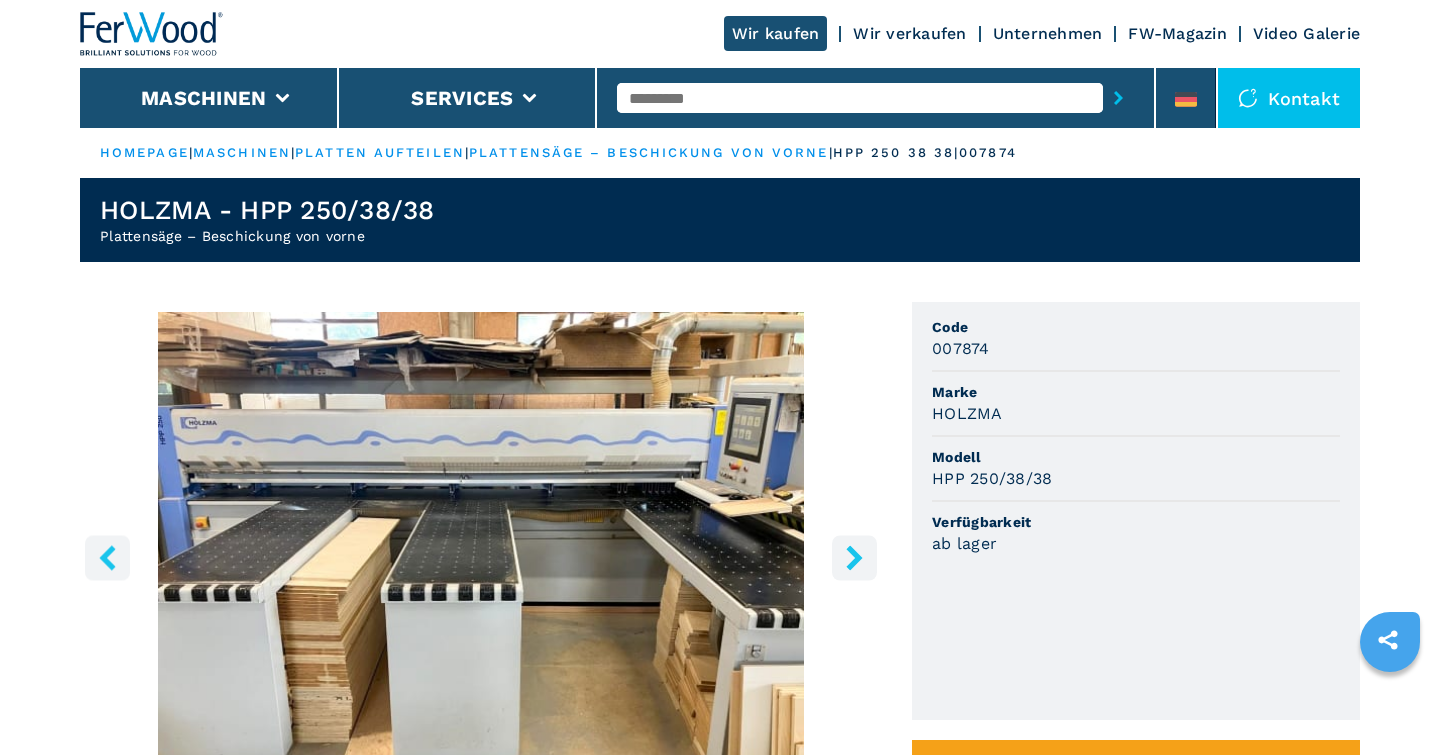 click 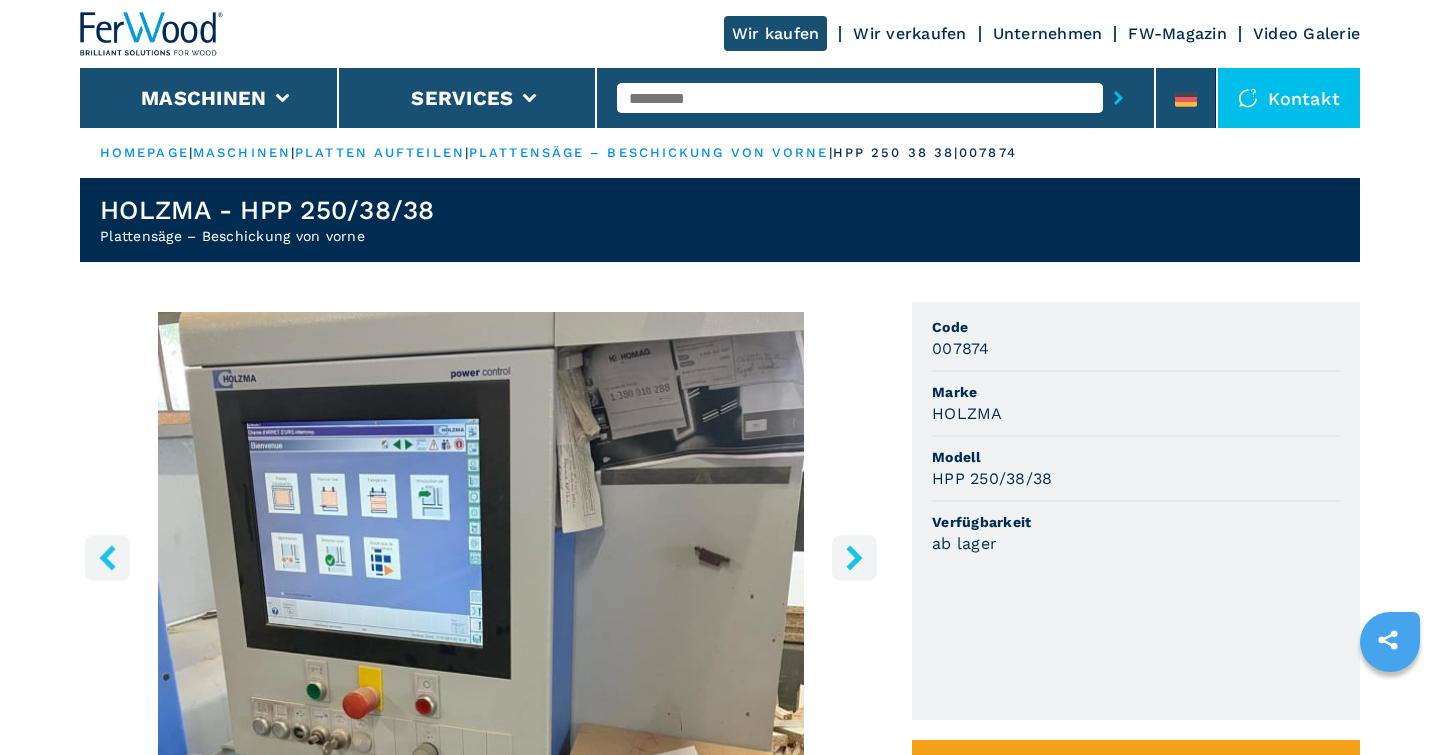 click 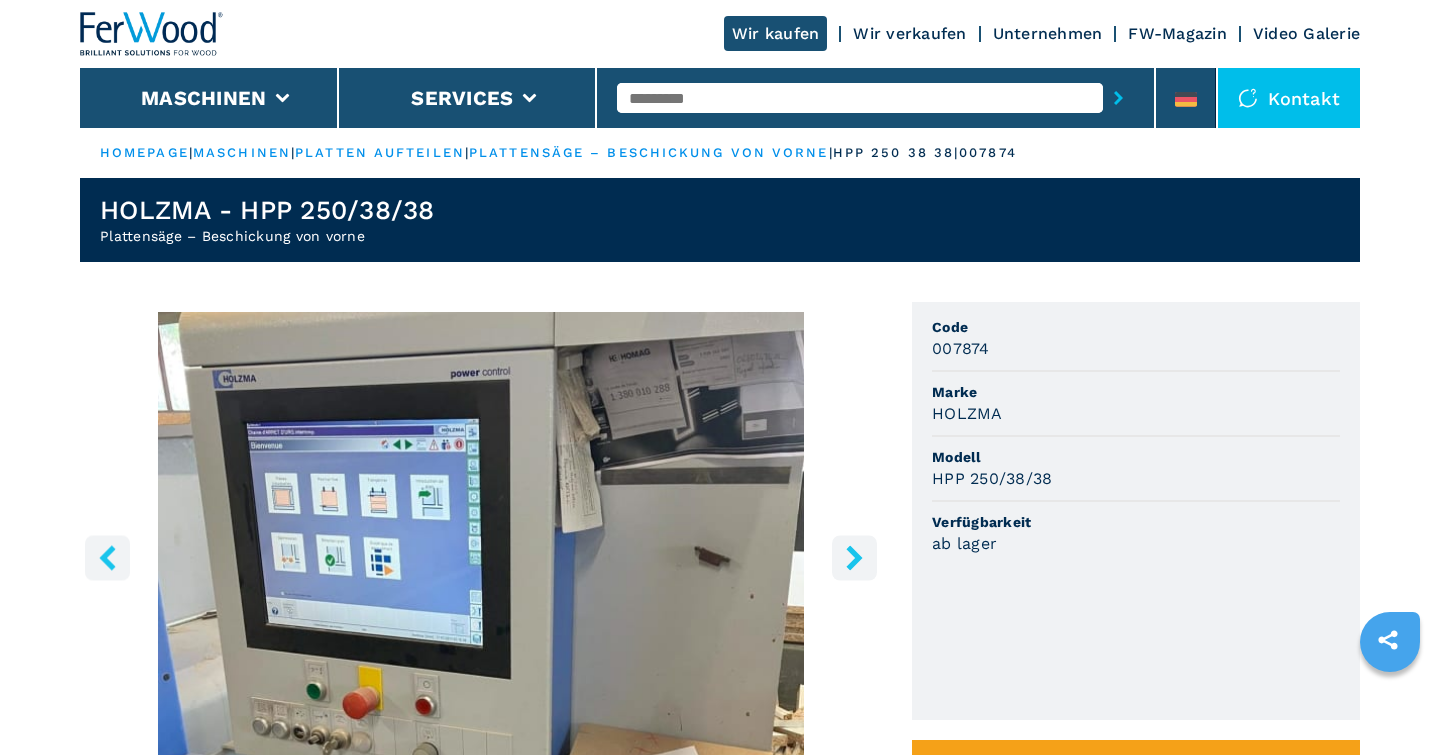 click 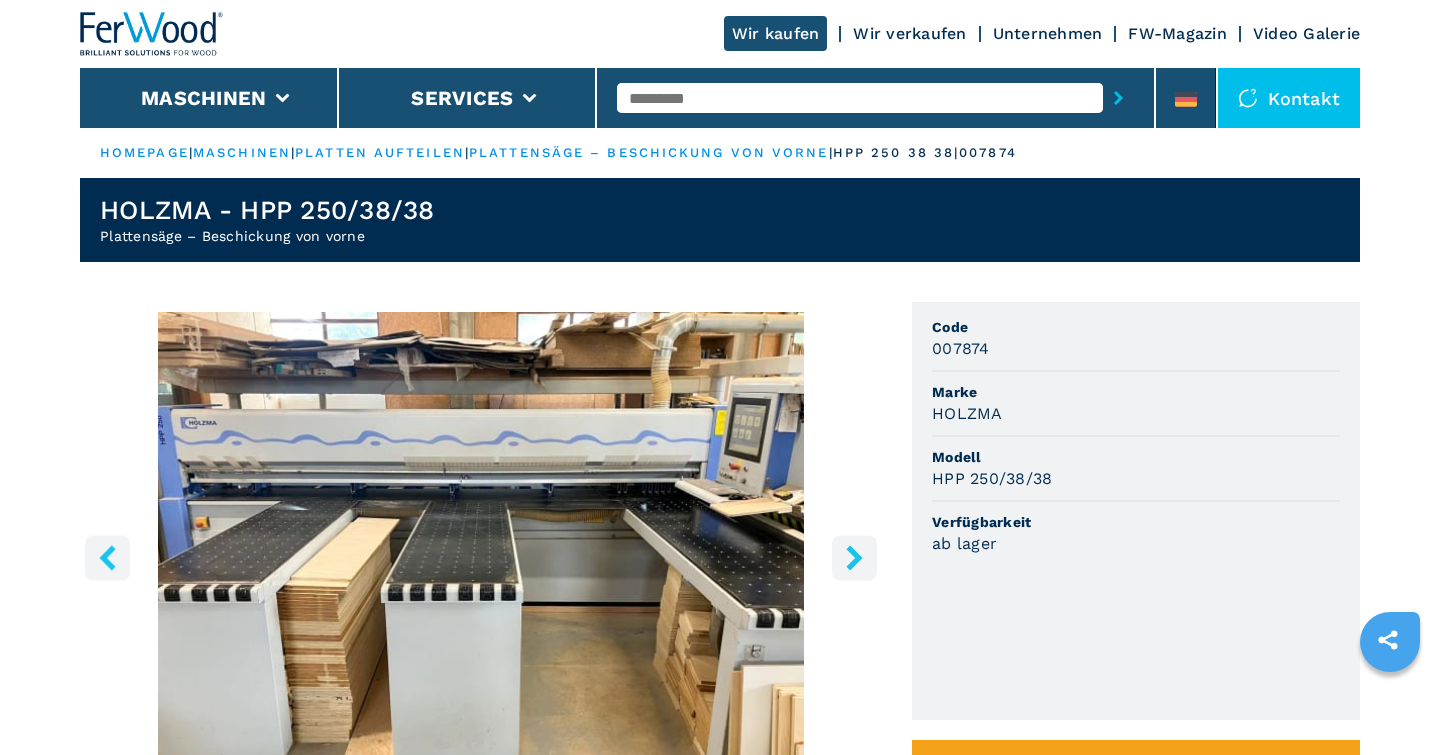 click 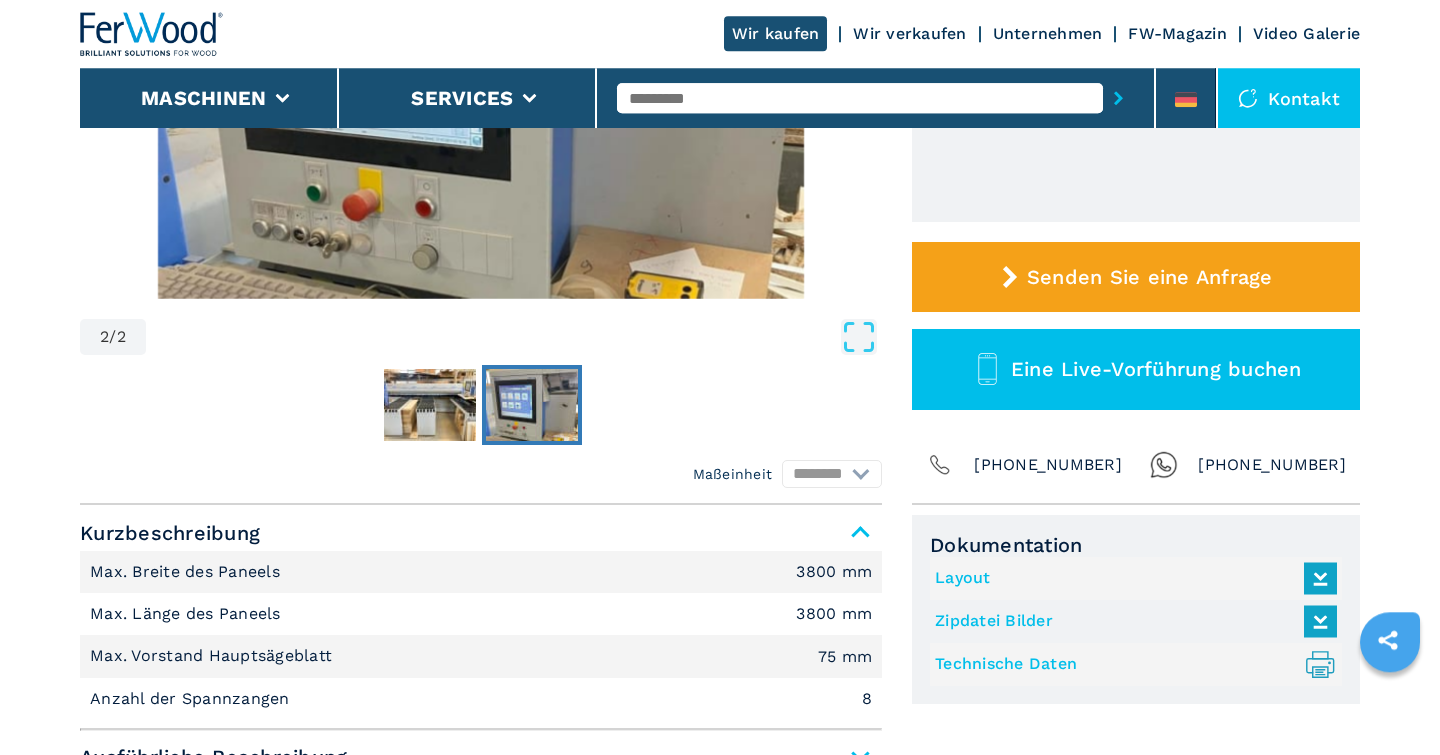 scroll, scrollTop: 624, scrollLeft: 0, axis: vertical 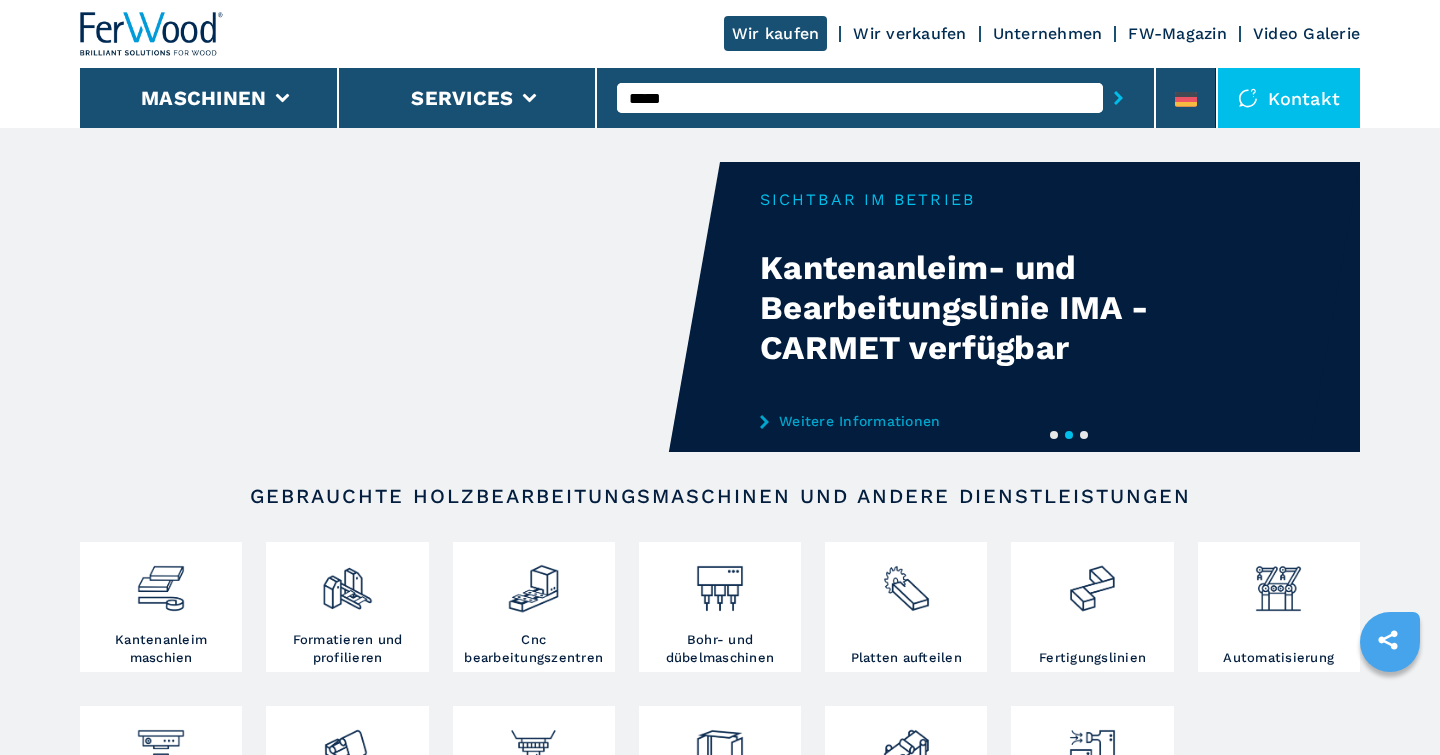 click on "*****" at bounding box center [860, 98] 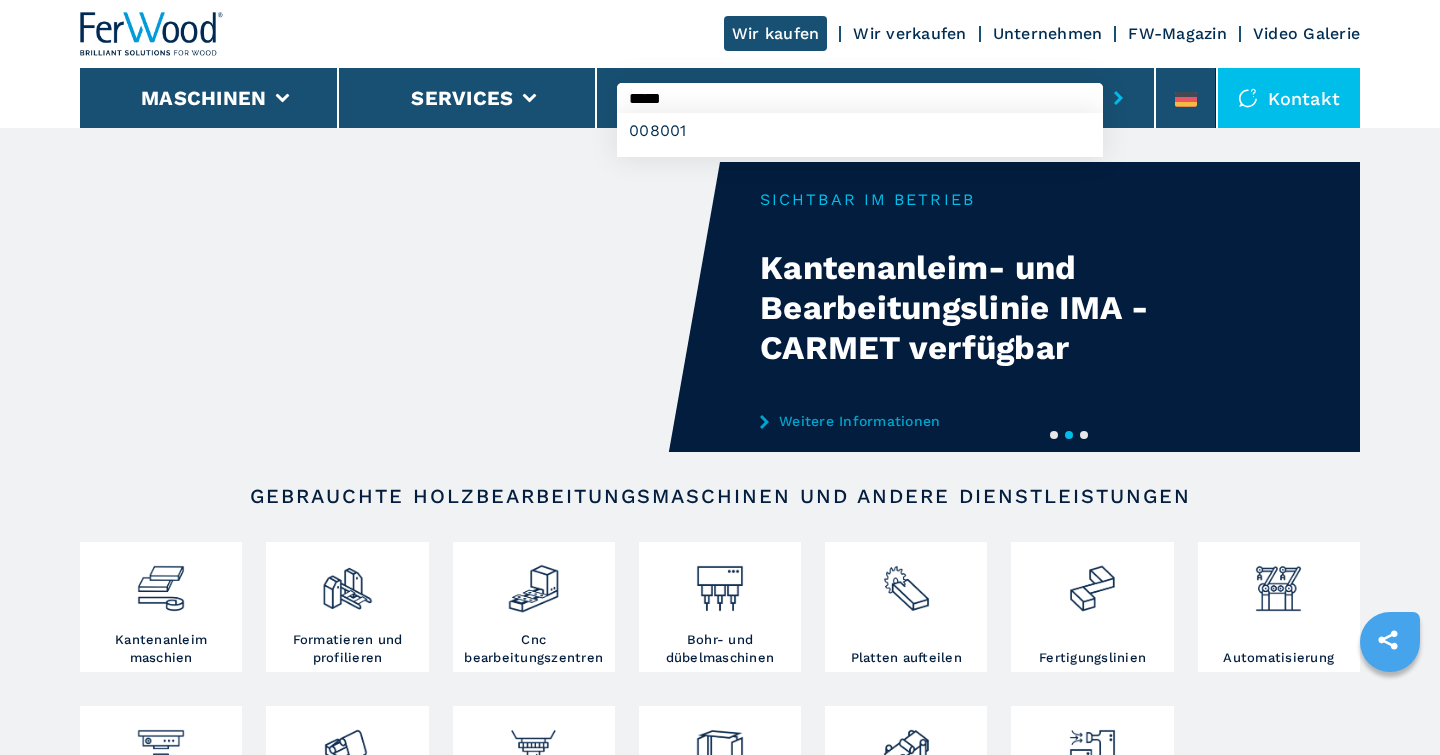 type on "*****" 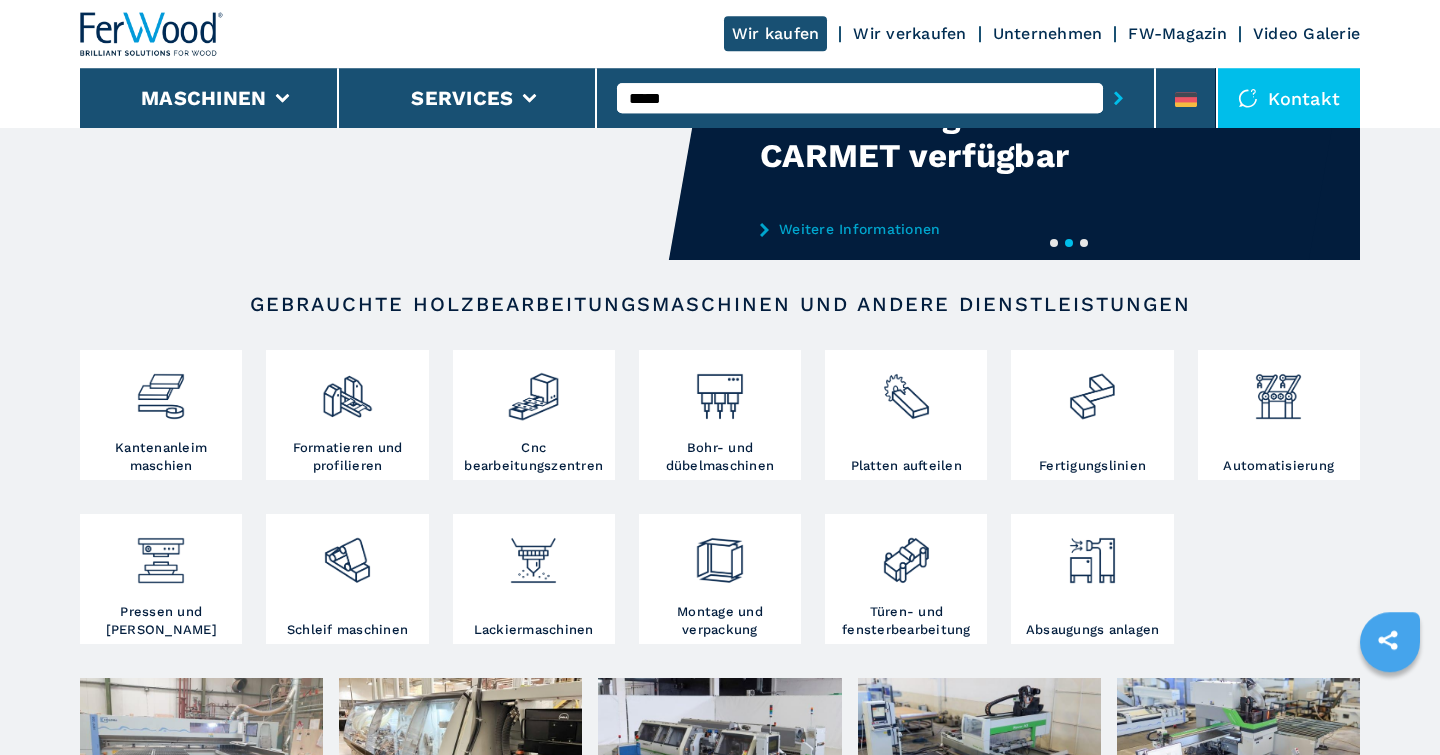 scroll, scrollTop: 0, scrollLeft: 0, axis: both 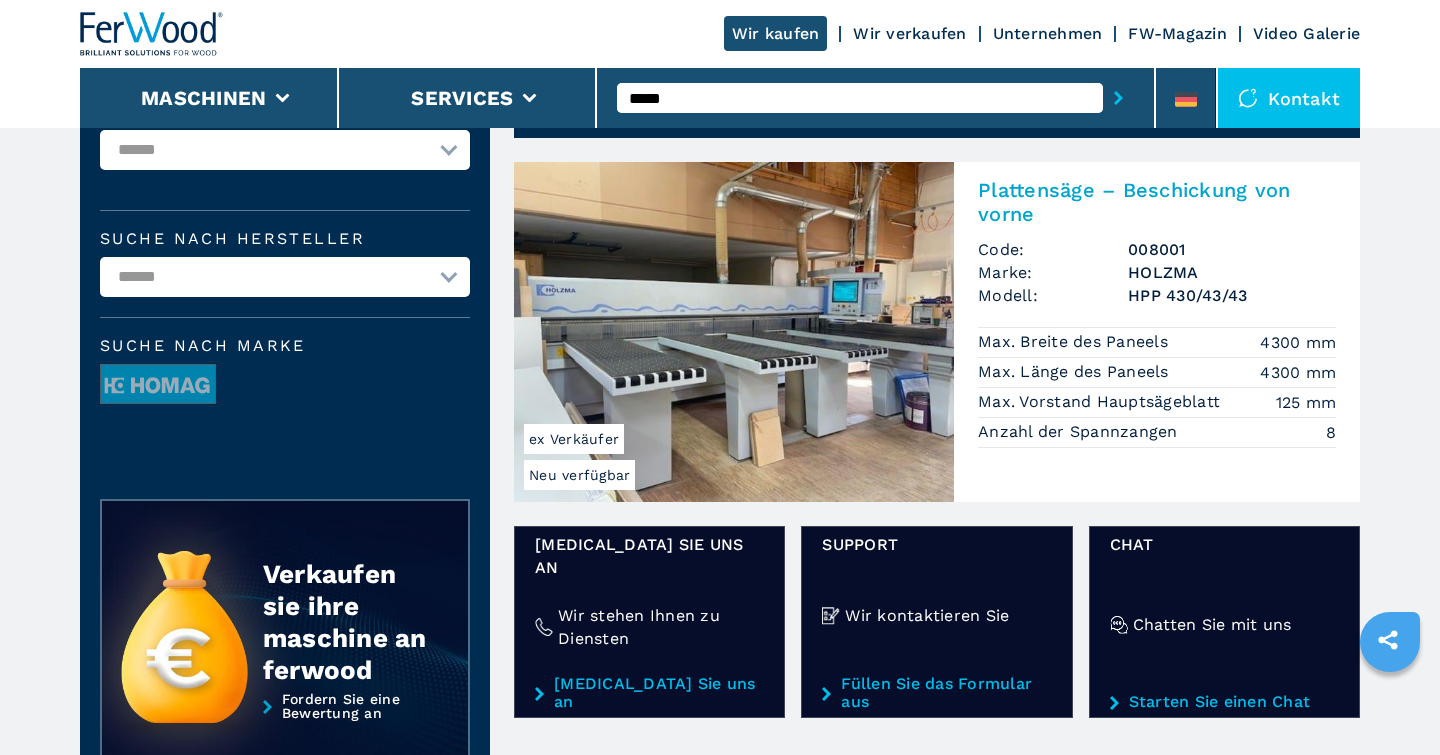 click at bounding box center [734, 332] 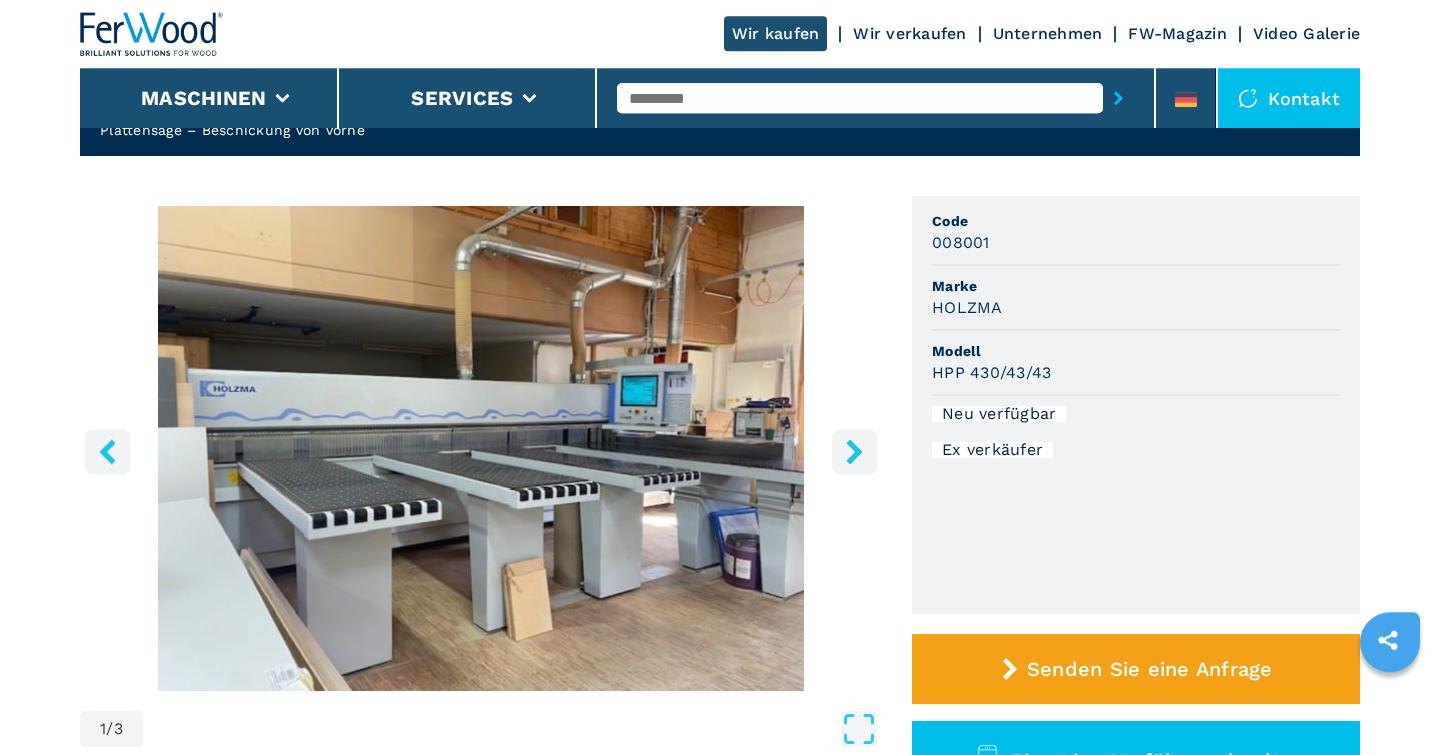 scroll, scrollTop: 104, scrollLeft: 0, axis: vertical 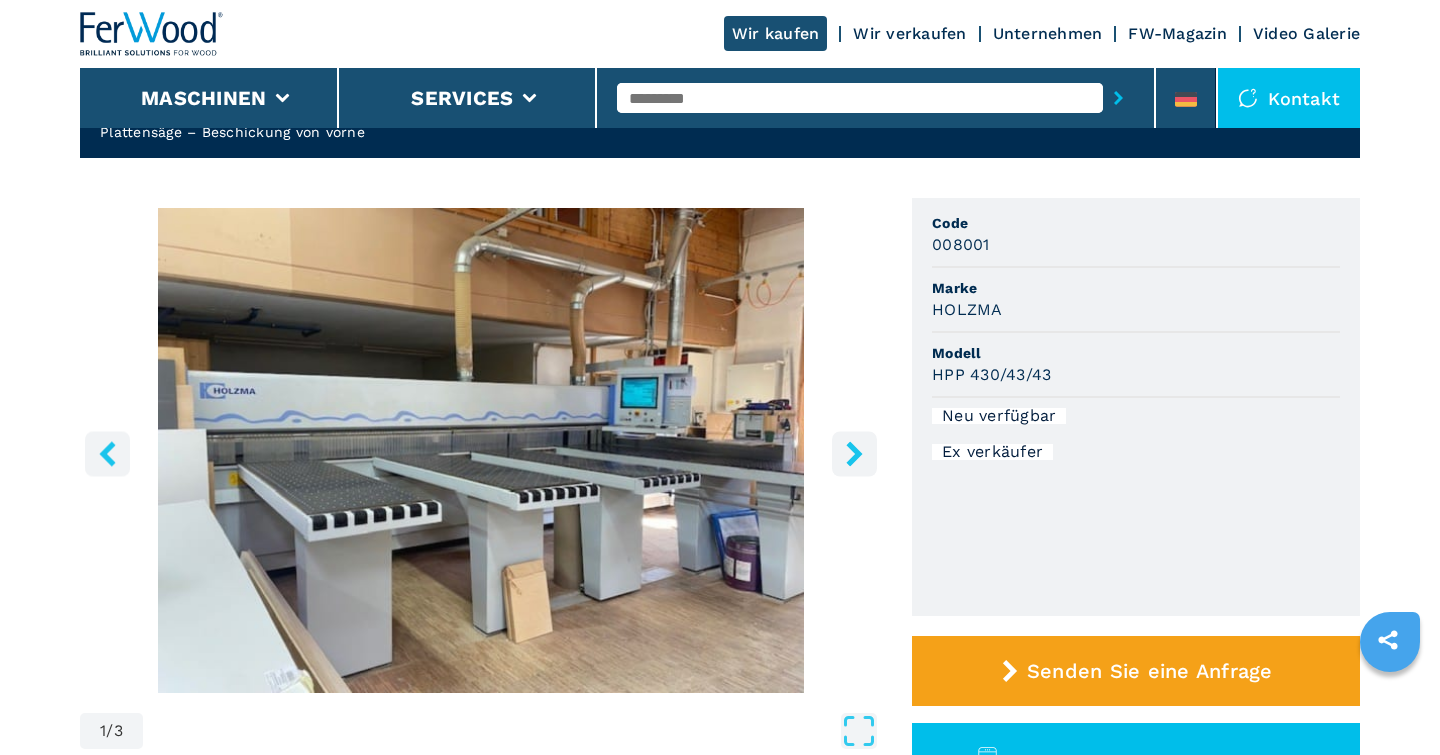 click 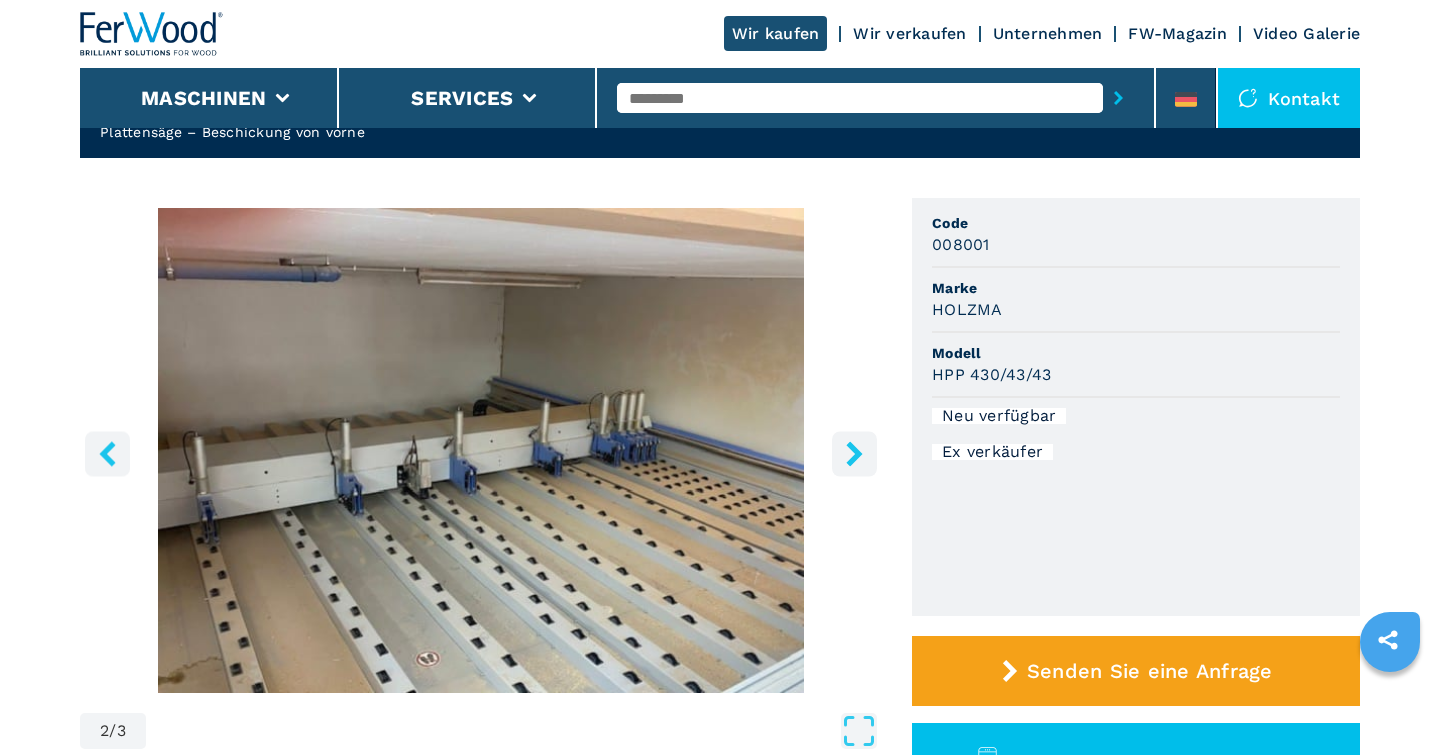 click 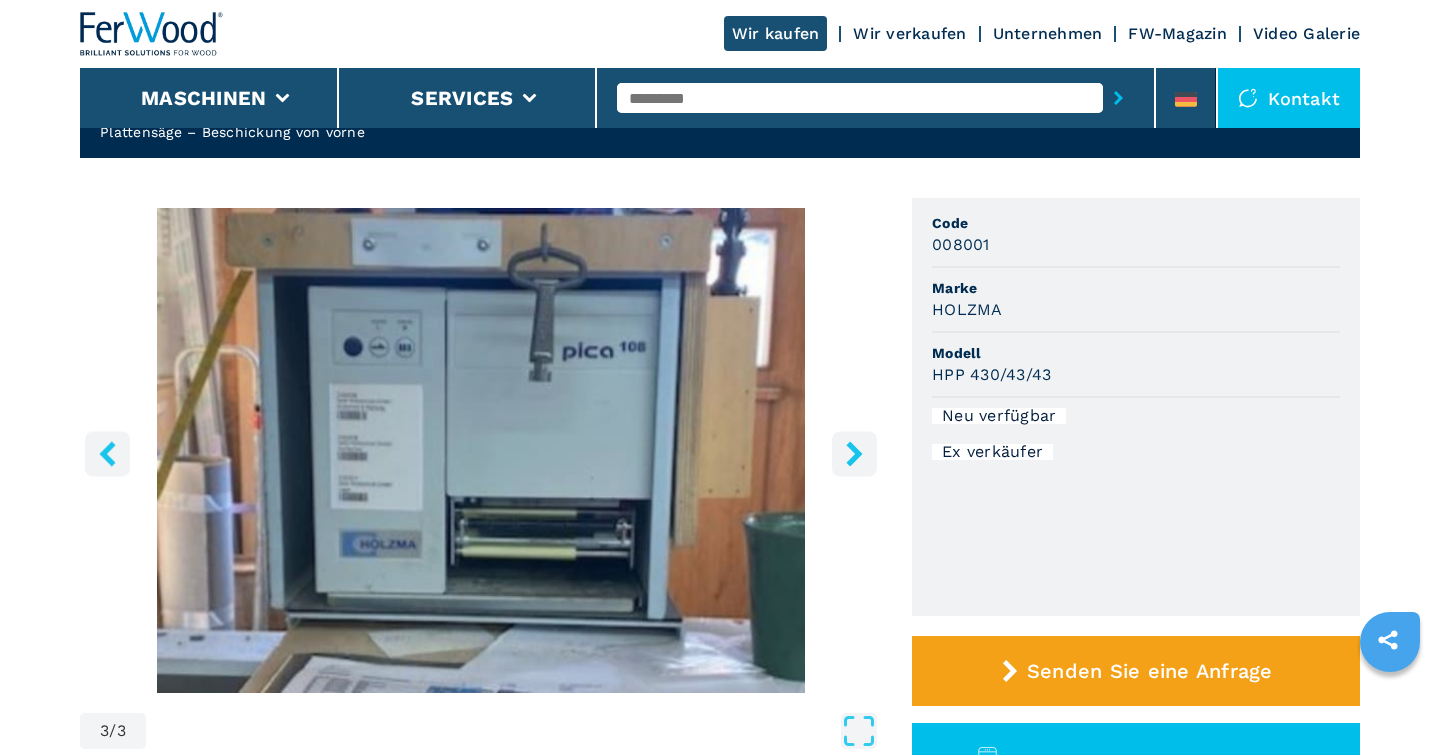 click 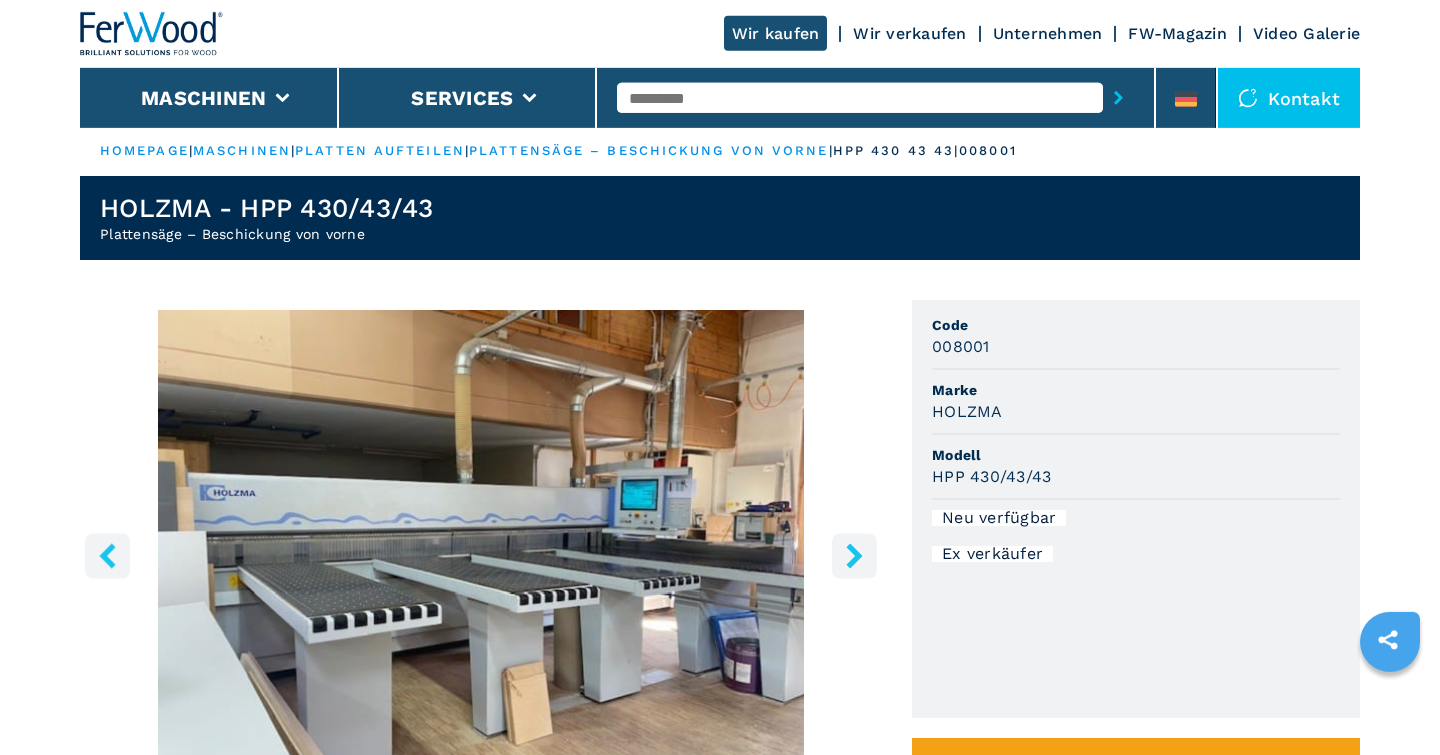 scroll, scrollTop: 0, scrollLeft: 0, axis: both 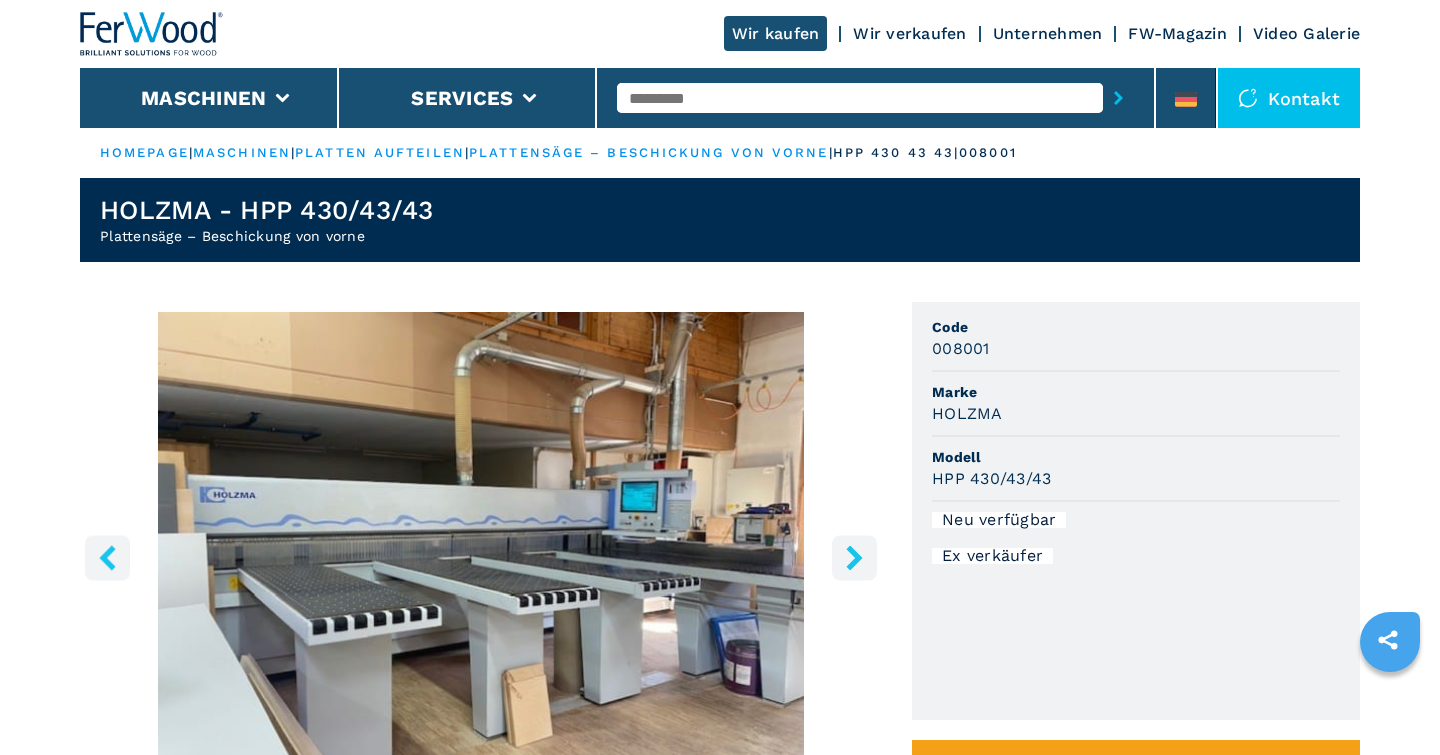 click at bounding box center [860, 98] 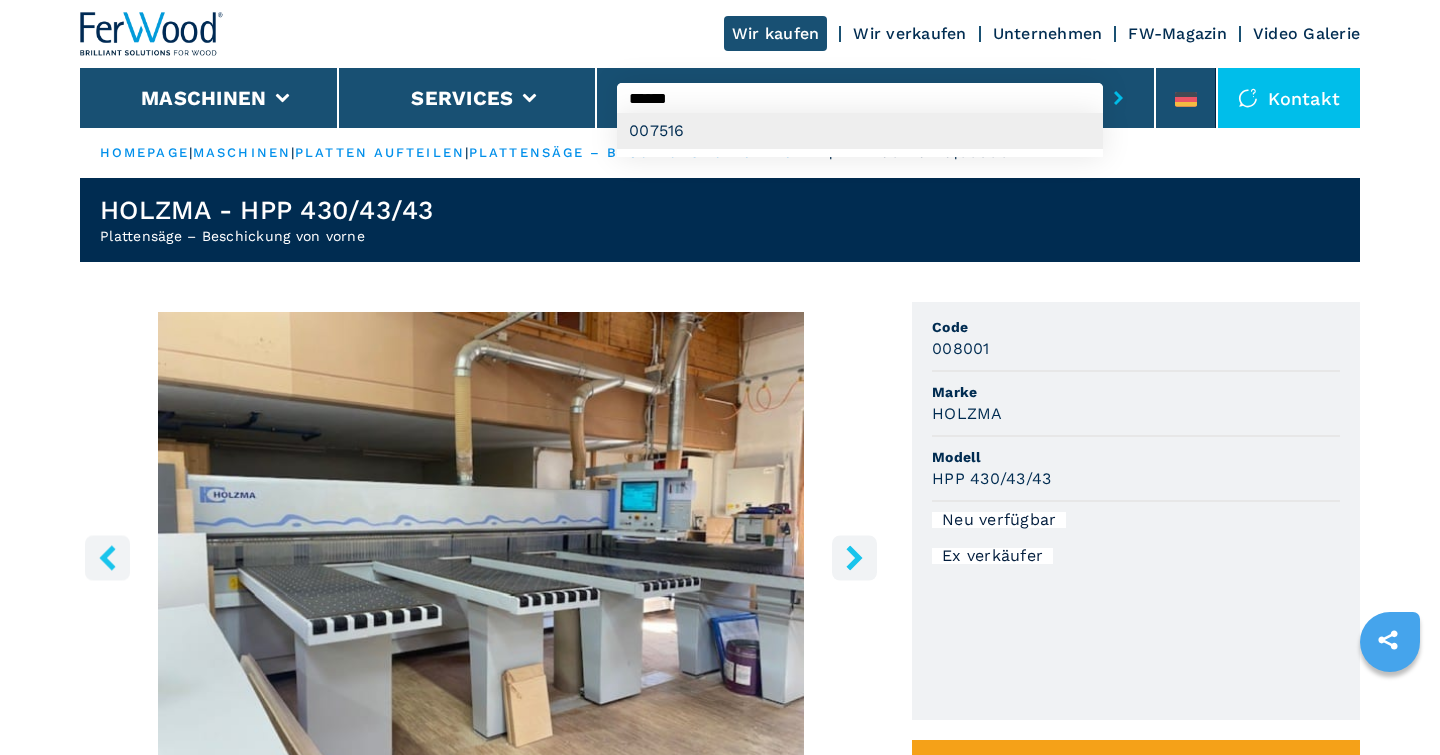 type on "******" 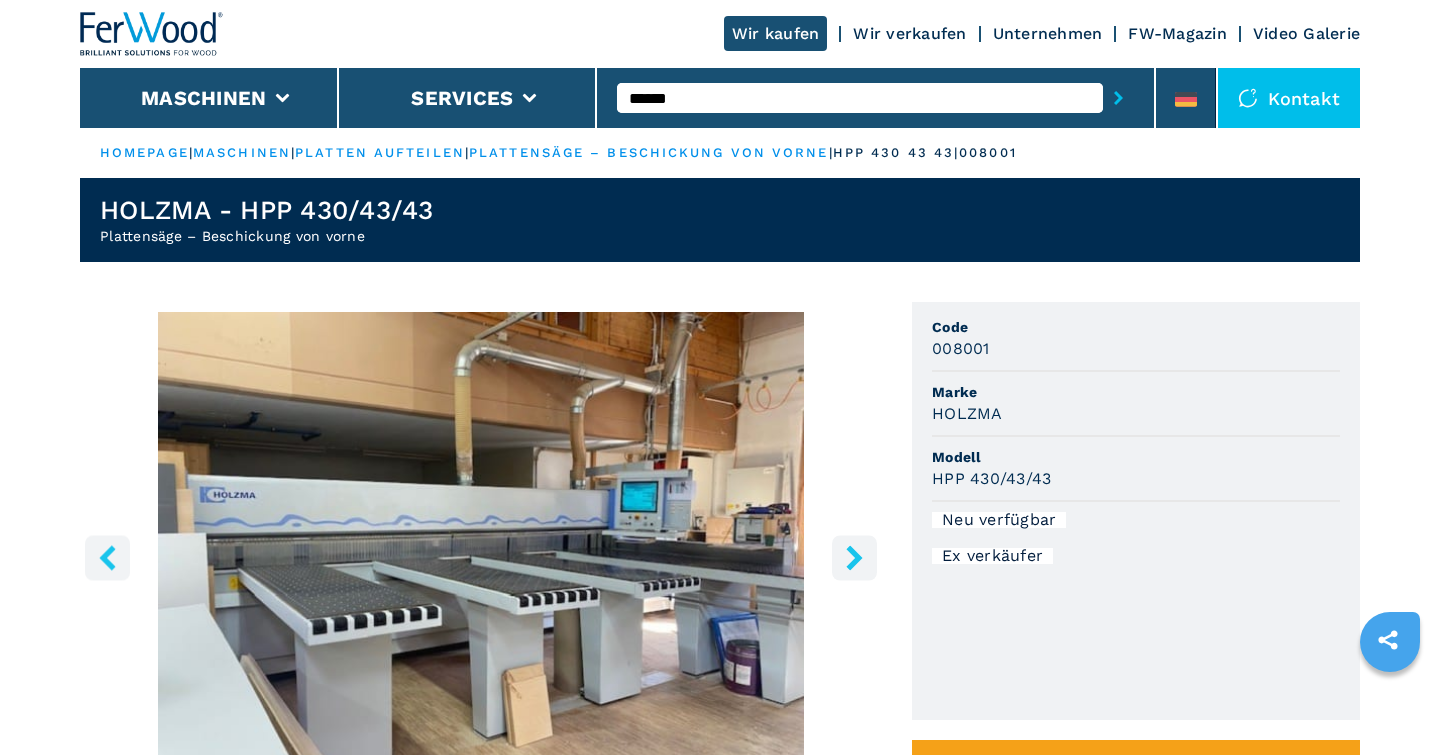 click on "******" at bounding box center (860, 98) 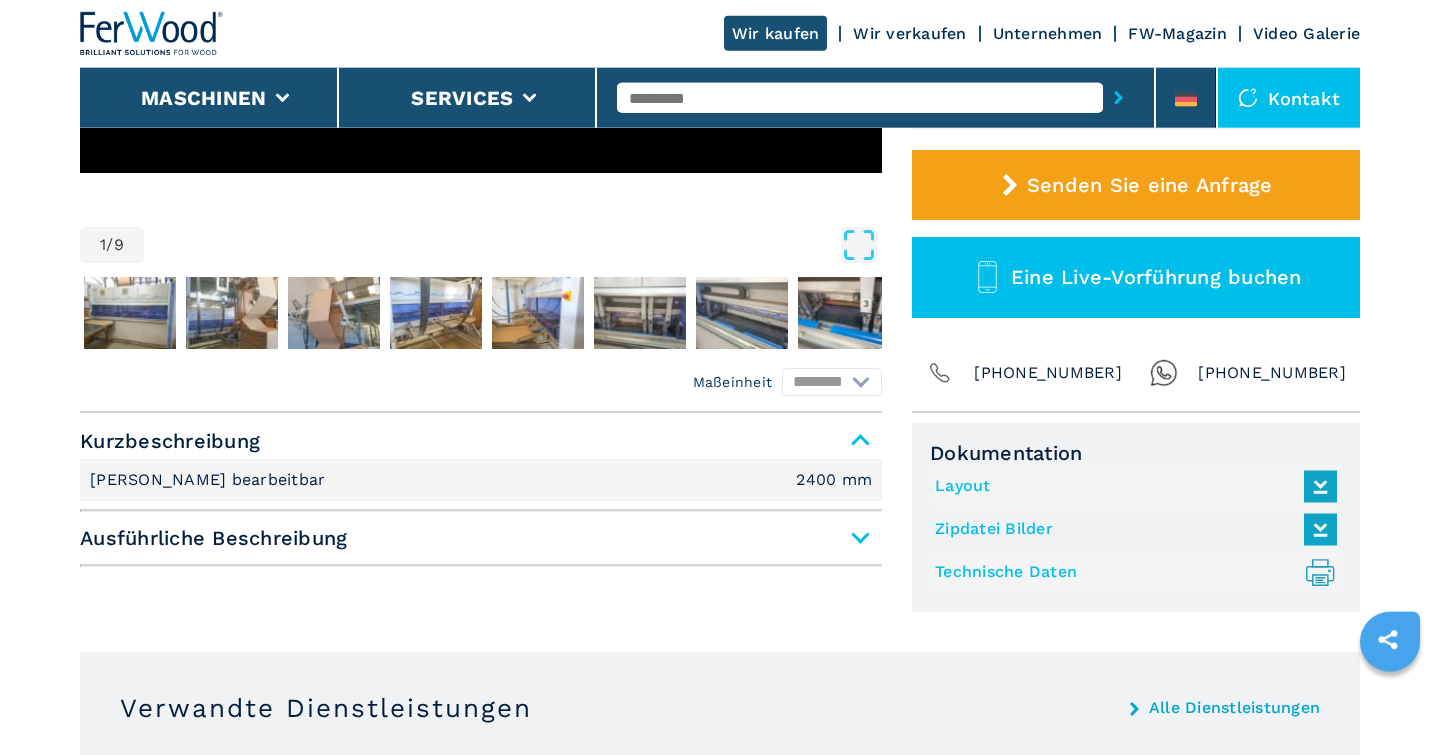 scroll, scrollTop: 624, scrollLeft: 0, axis: vertical 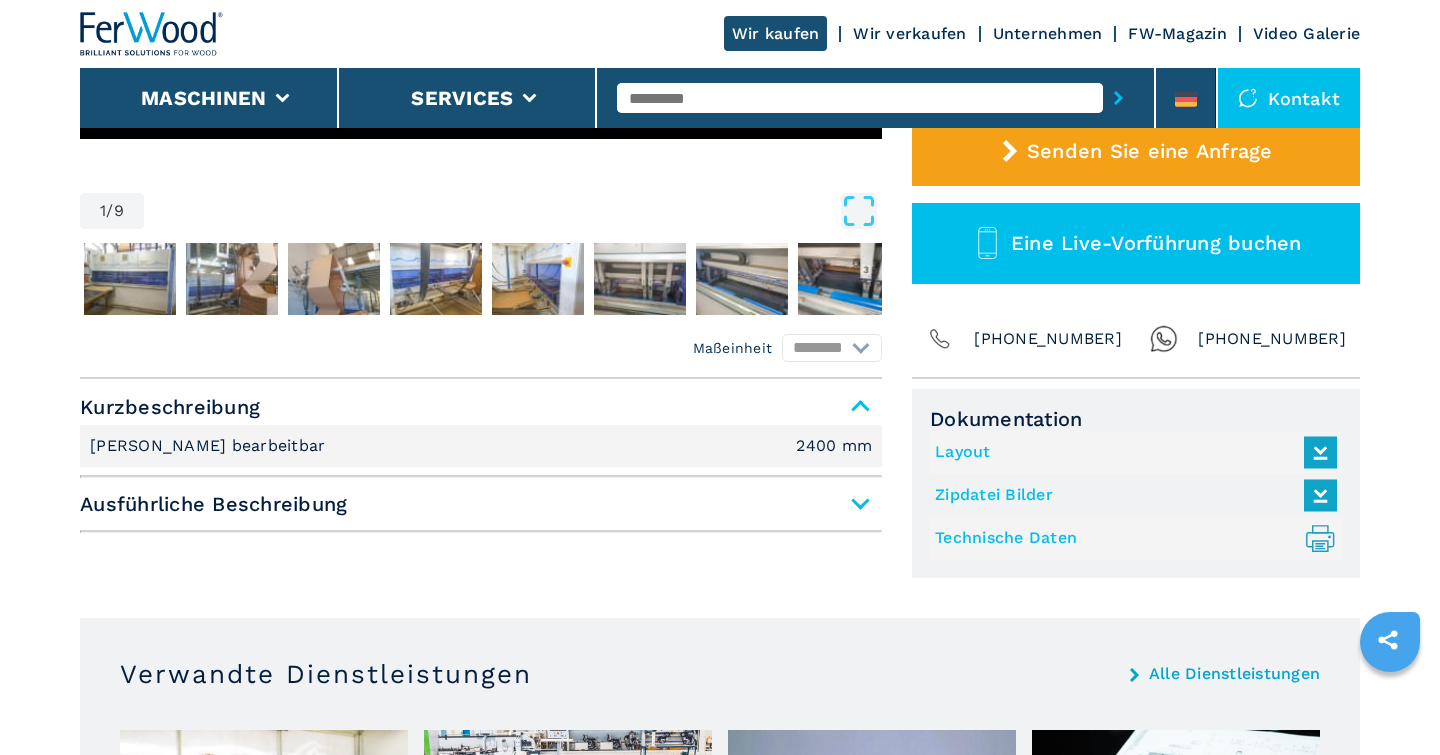 click on "Ausführliche Beschreibung" at bounding box center [481, 504] 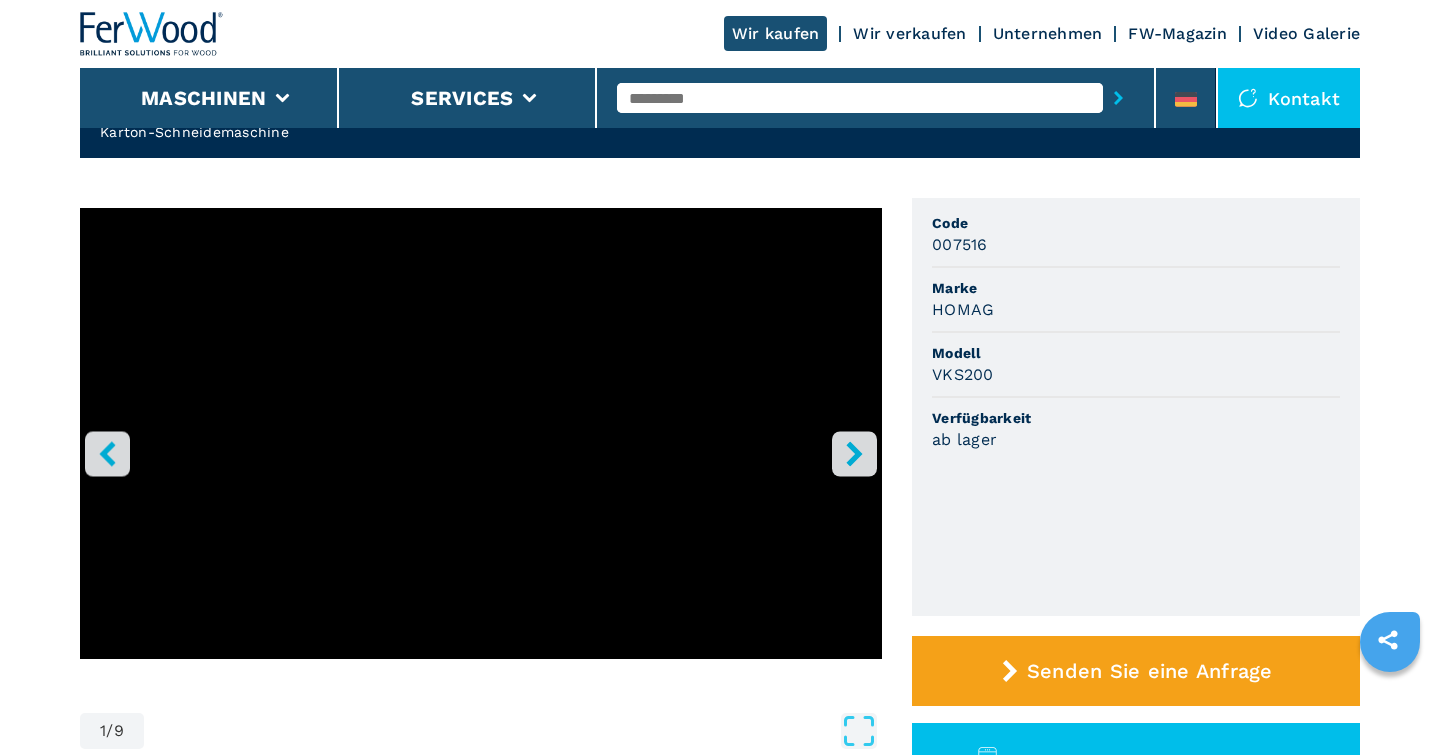 scroll, scrollTop: 0, scrollLeft: 0, axis: both 